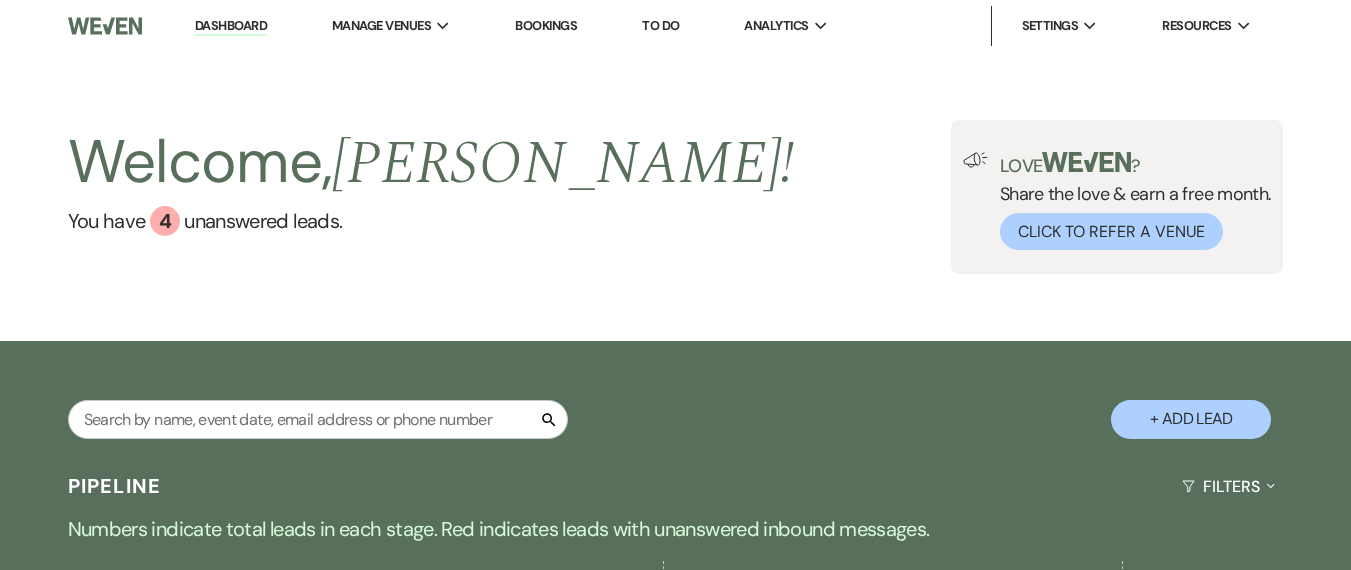 scroll, scrollTop: 676, scrollLeft: 0, axis: vertical 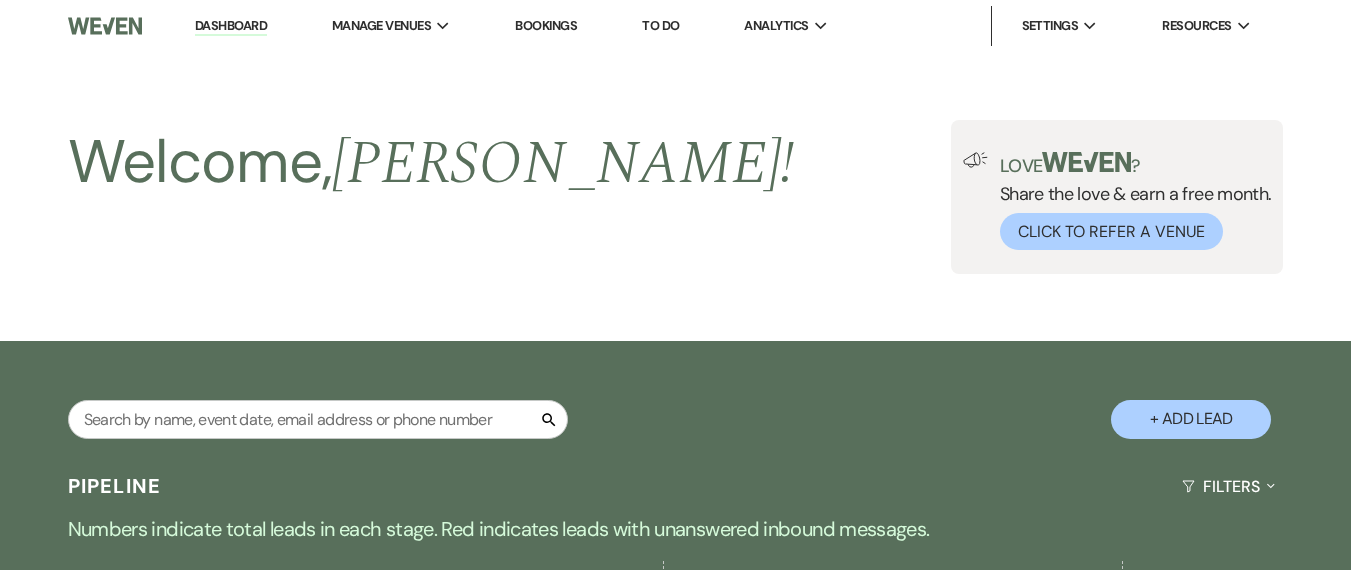 select on "4" 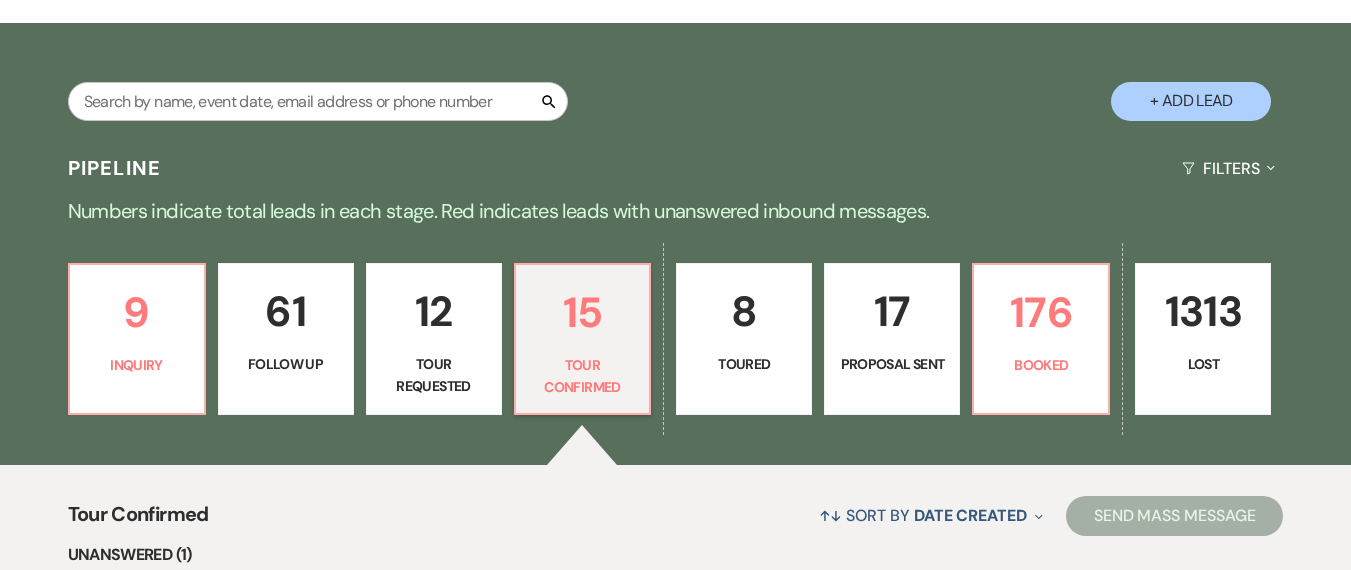 scroll, scrollTop: 84, scrollLeft: 0, axis: vertical 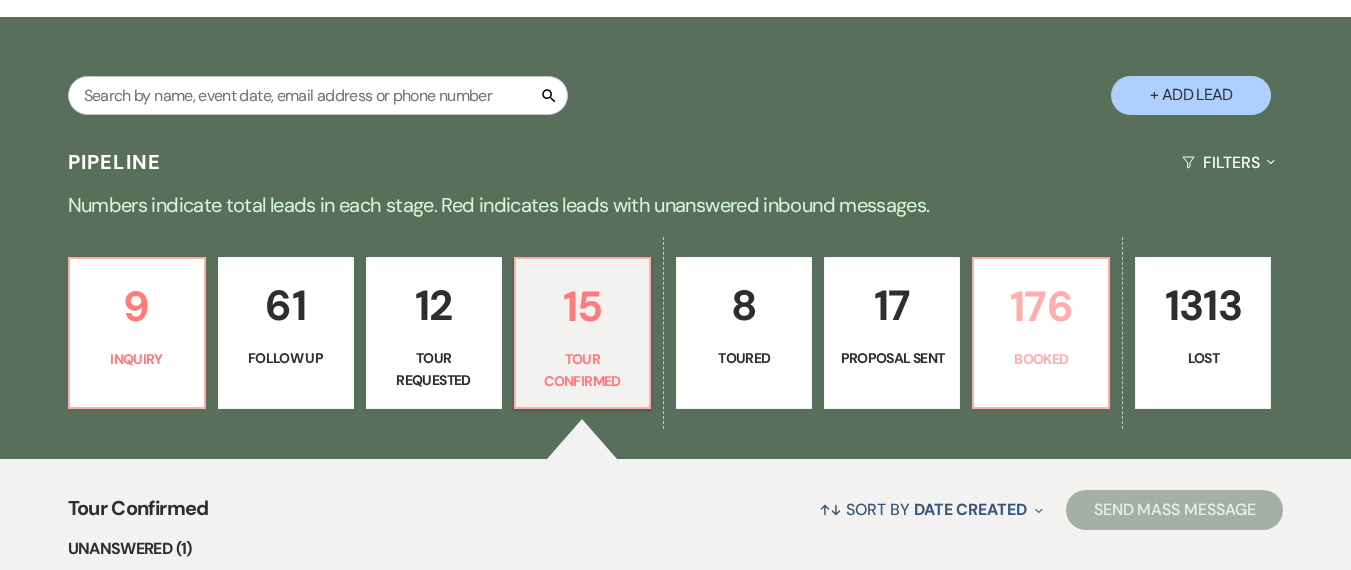 click on "176" at bounding box center [1041, 306] 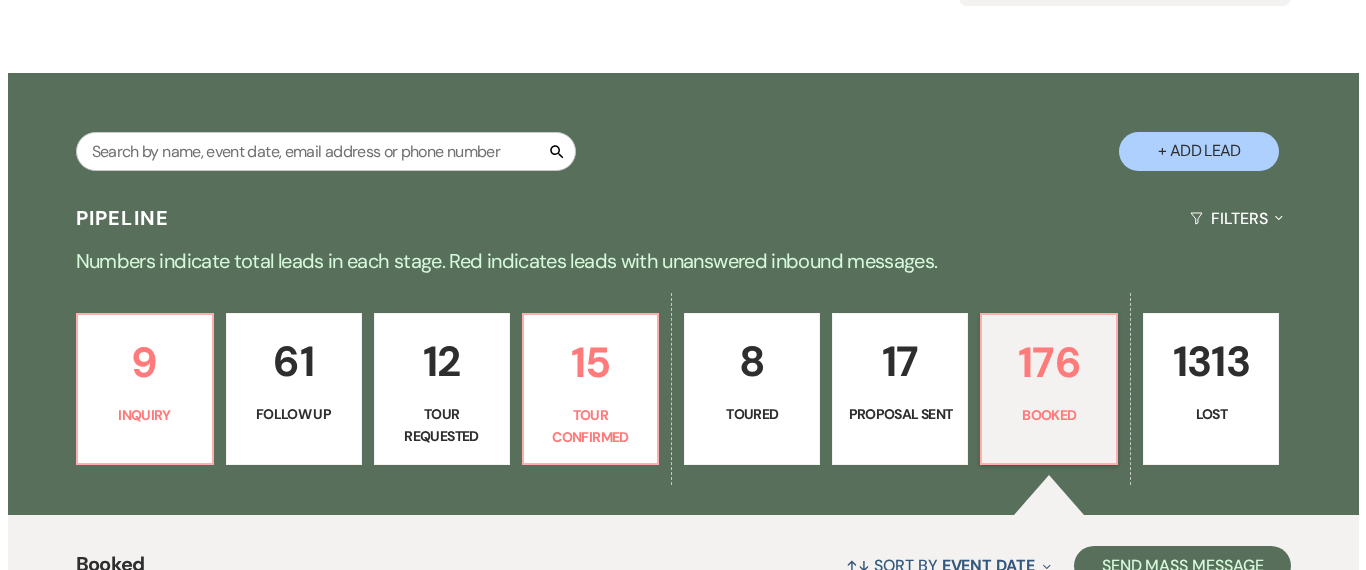 scroll, scrollTop: 72, scrollLeft: 0, axis: vertical 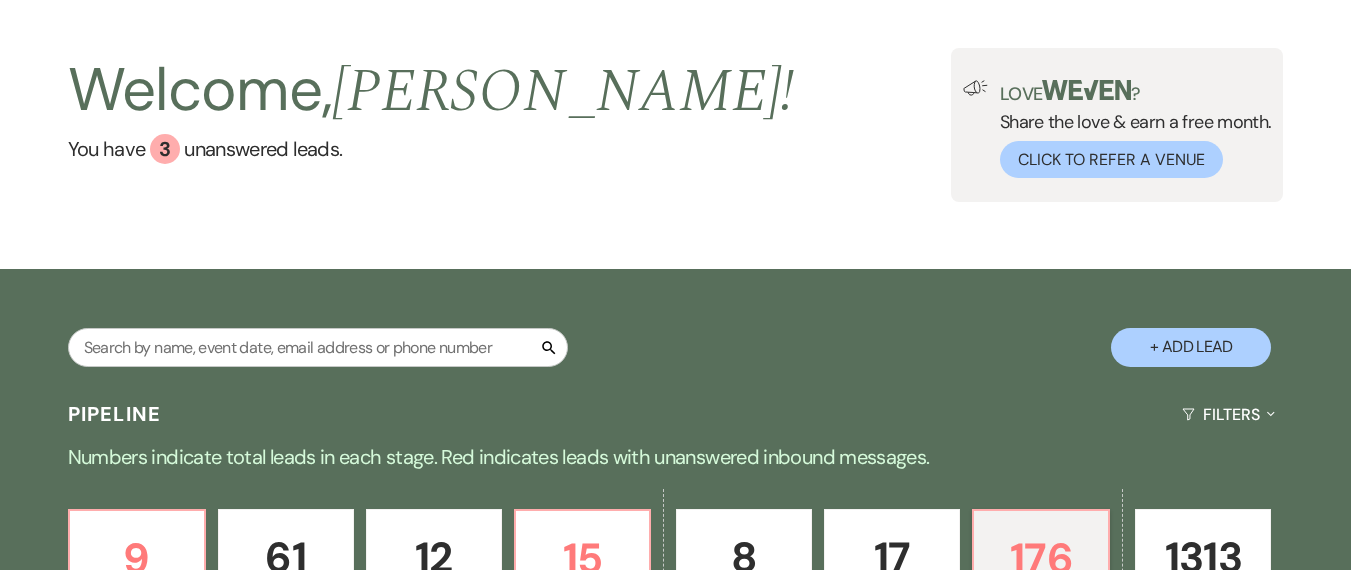 click on "+ Add Lead" at bounding box center (1191, 347) 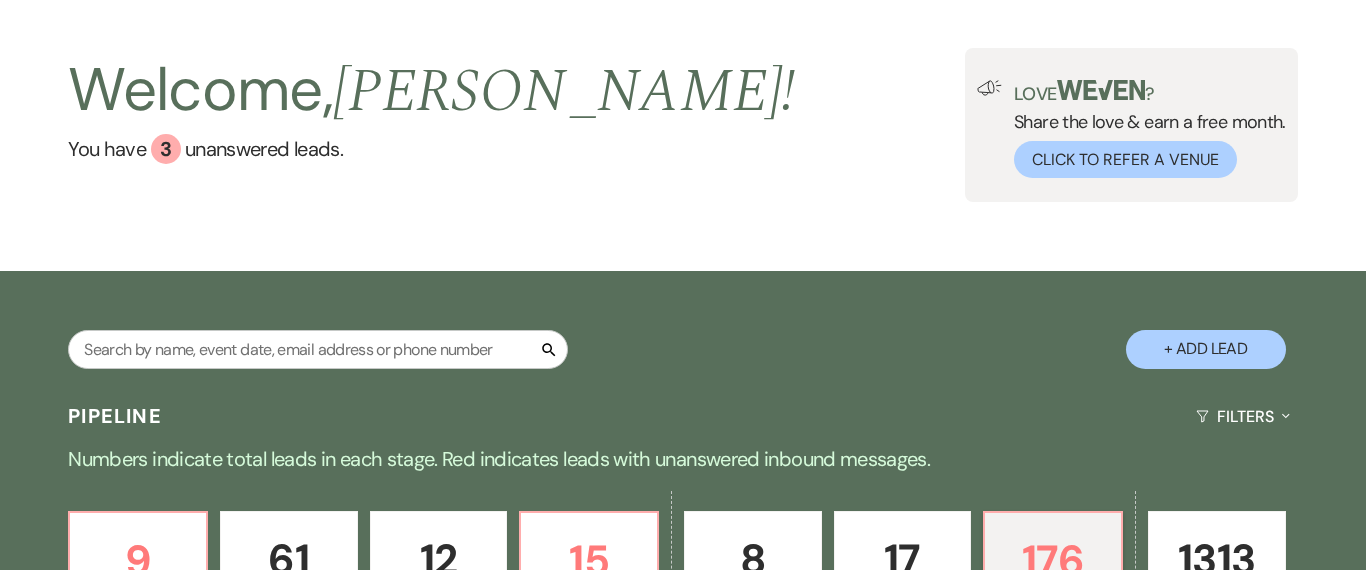 select on "775" 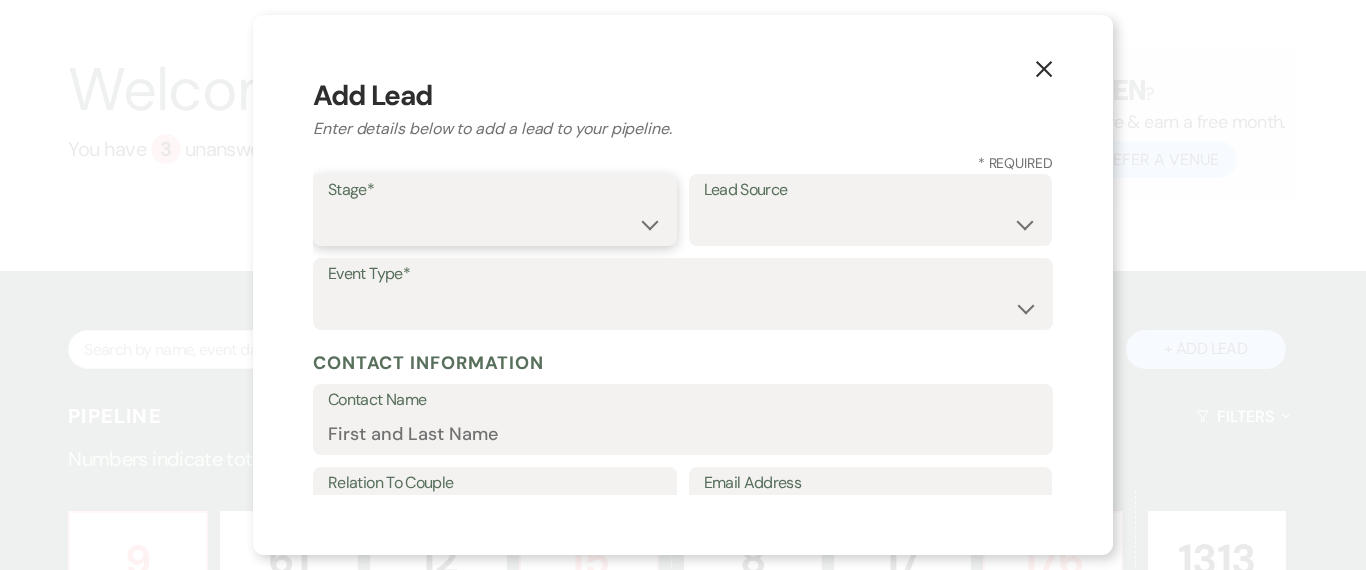 click on "Inquiry Follow Up Tour Requested Tour Confirmed Toured Proposal Sent Booked Lost" at bounding box center [495, 224] 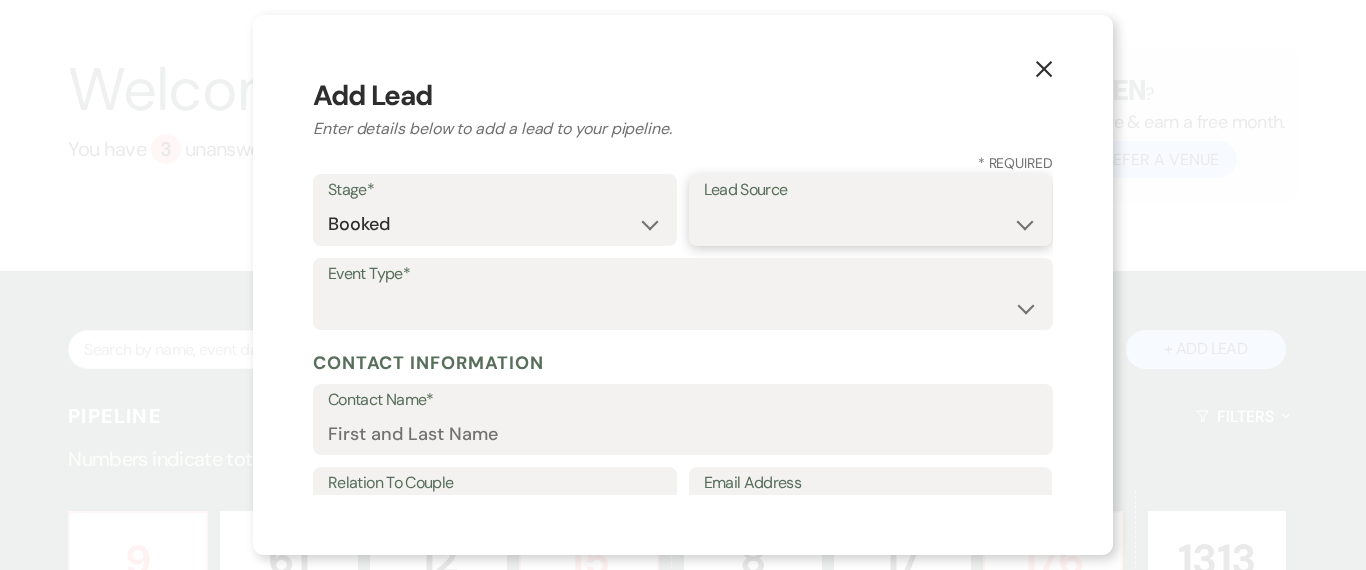 click on "Weven Venue Website Instagram Facebook Pinterest Google The Knot Wedding Wire Here Comes the Guide Wedding Spot Eventective [PERSON_NAME] The Venue Report PartySlate VRBO / Homeaway Airbnb Wedding Show TikTok X / Twitter Phone Call Walk-in Vendor Referral Advertising Personal Referral Local Referral Other" at bounding box center (871, 224) 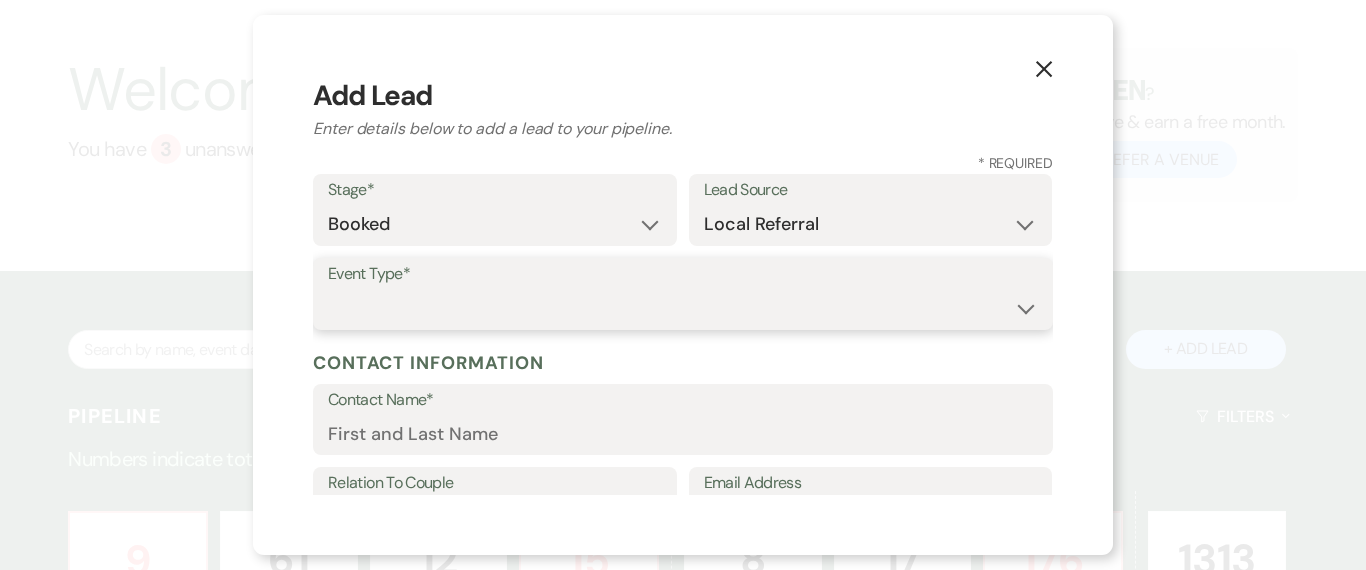 click on "Wedding Anniversary Party Baby Shower Bachelorette / Bachelor Party Birthday Party Bridal Shower Brunch Community Event Concert Corporate Event Elopement End of Life Celebration Engagement Party Fundraiser Graduation Party Micro Wedding Prom Quinceañera Rehearsal Dinner Religious Event Retreat Other" at bounding box center (683, 308) 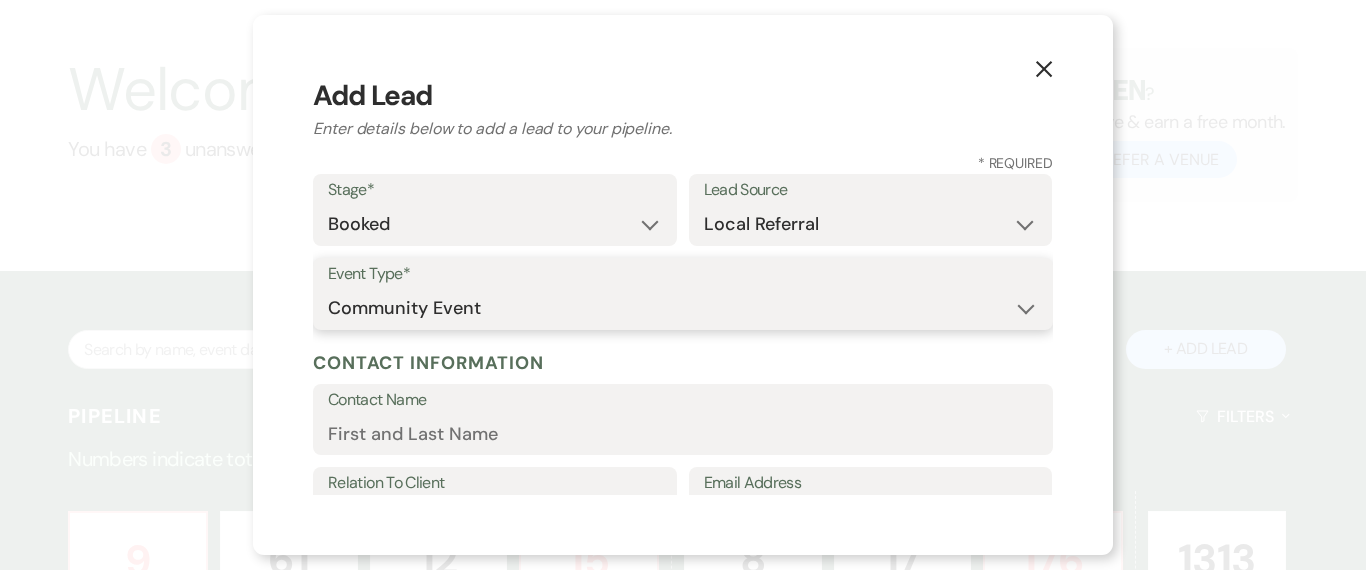 scroll, scrollTop: 119, scrollLeft: 0, axis: vertical 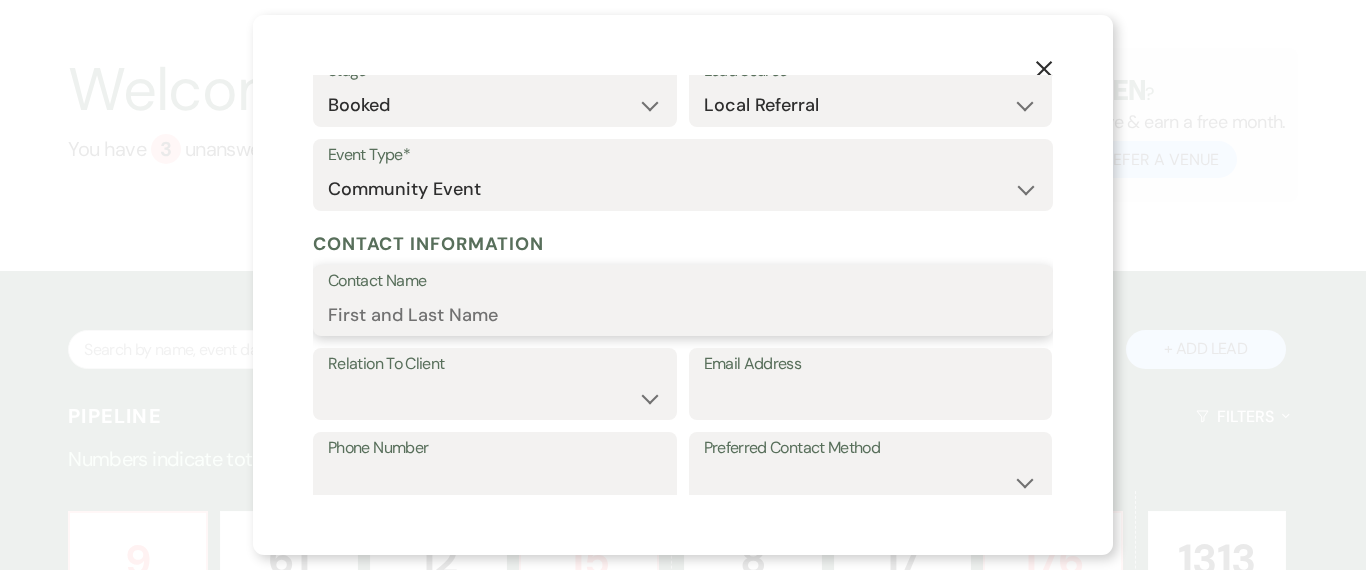 click on "Contact Name" at bounding box center [683, 314] 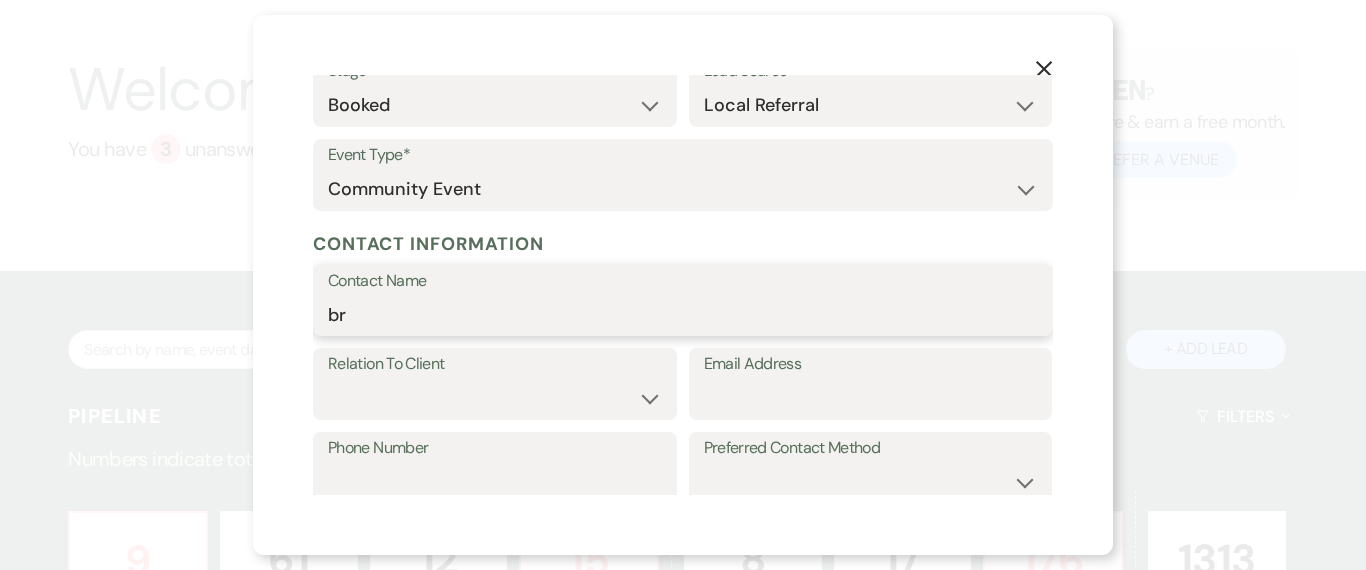 type on "b" 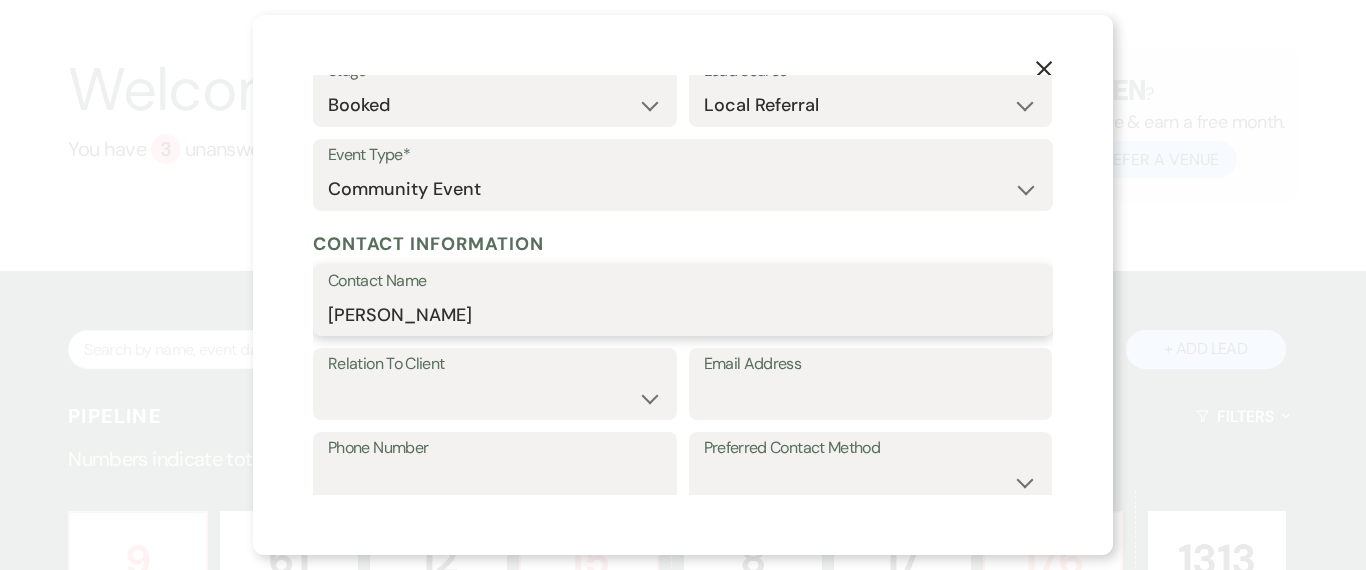 type on "[PERSON_NAME]" 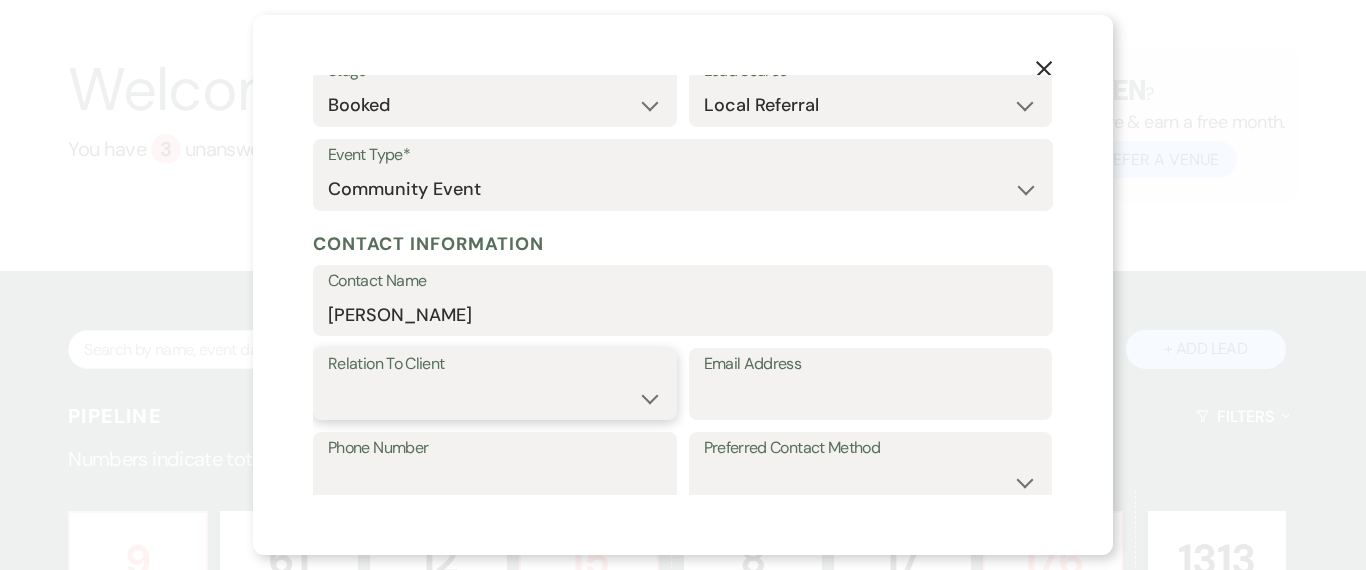 click on "Client Event Planner Parent of Client Family Member Friend Other" at bounding box center (495, 398) 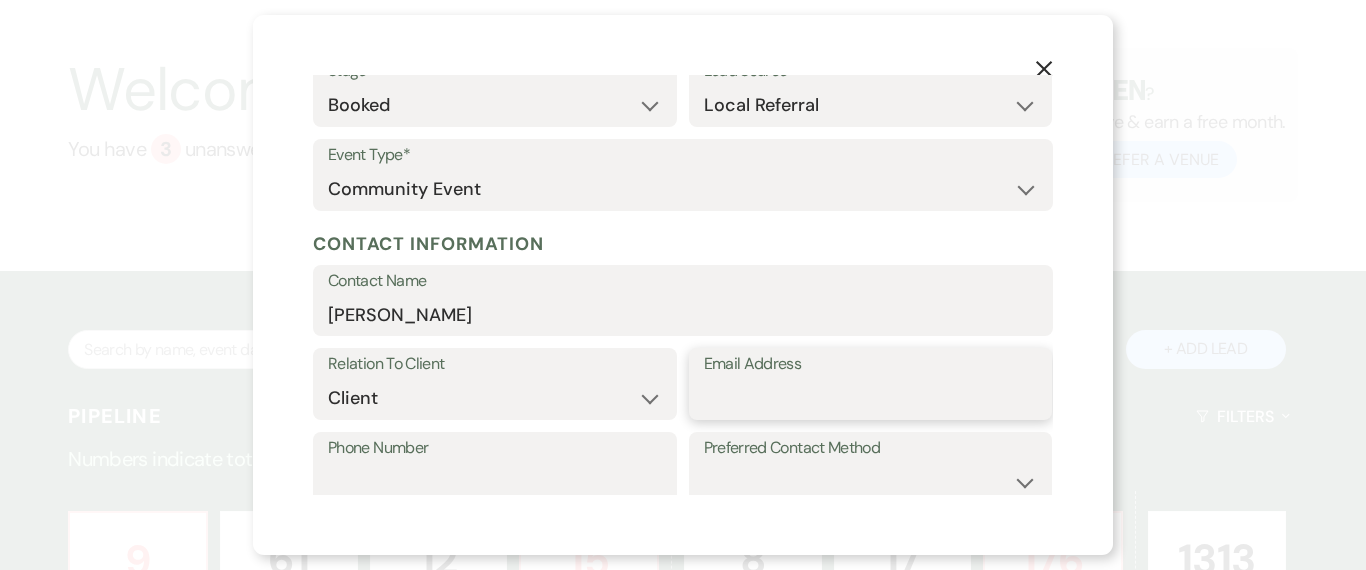 click on "Email Address" at bounding box center [871, 398] 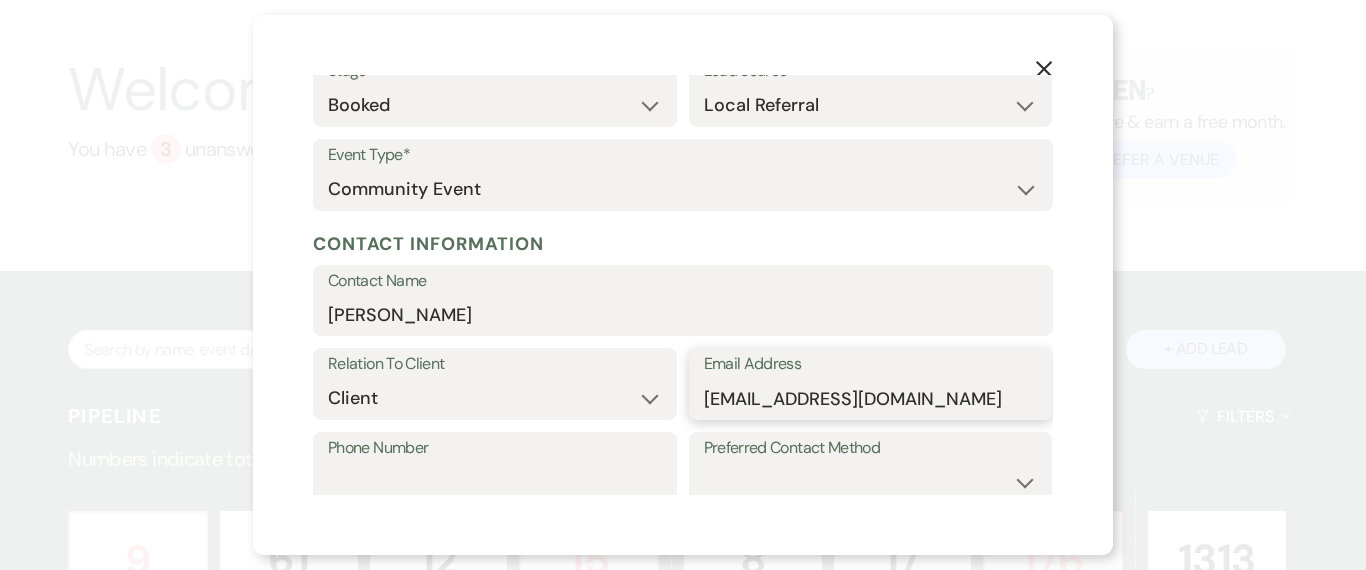 scroll, scrollTop: 483, scrollLeft: 0, axis: vertical 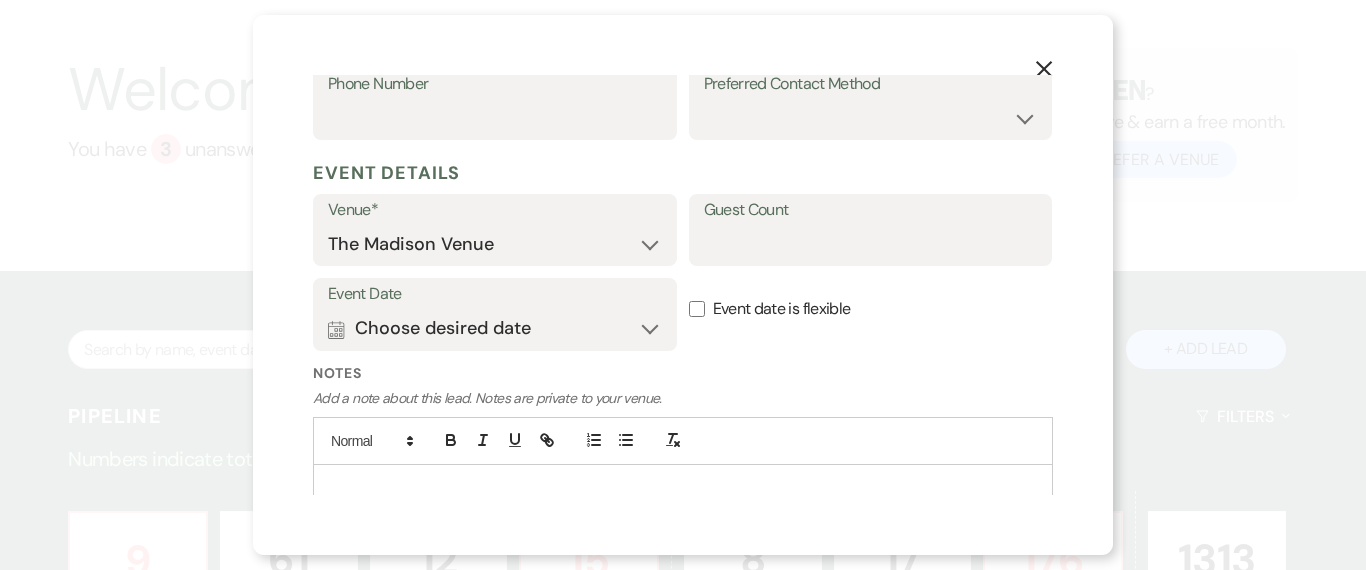 type on "[EMAIL_ADDRESS][DOMAIN_NAME]" 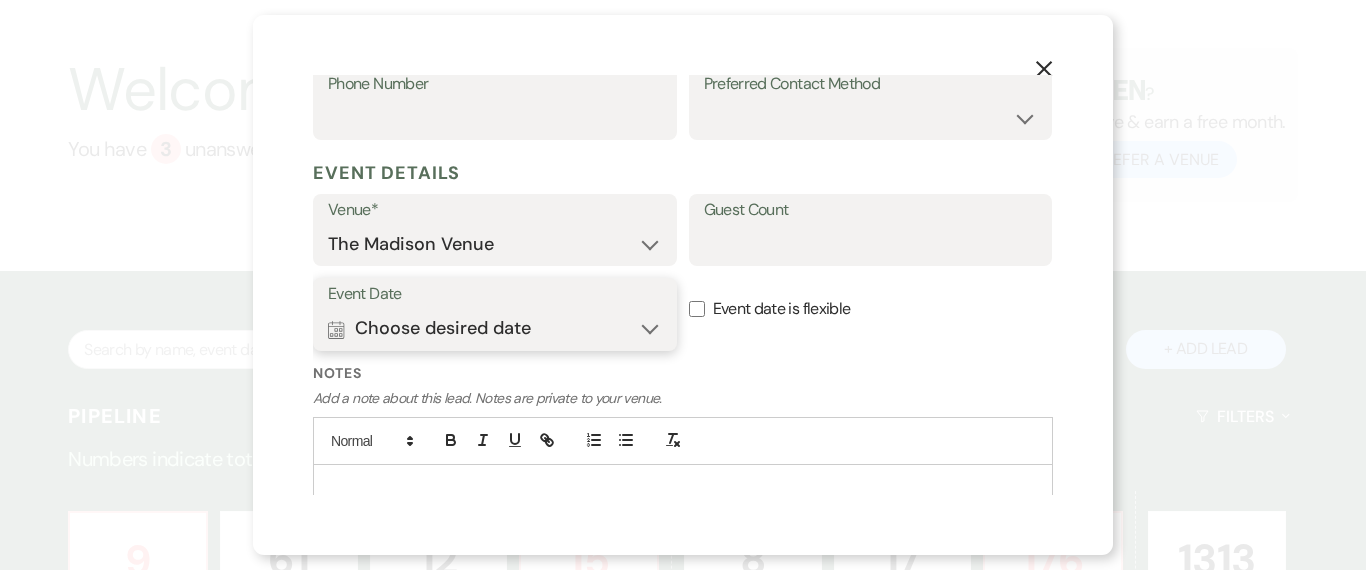 click on "Calendar Choose desired date Expand" at bounding box center [495, 329] 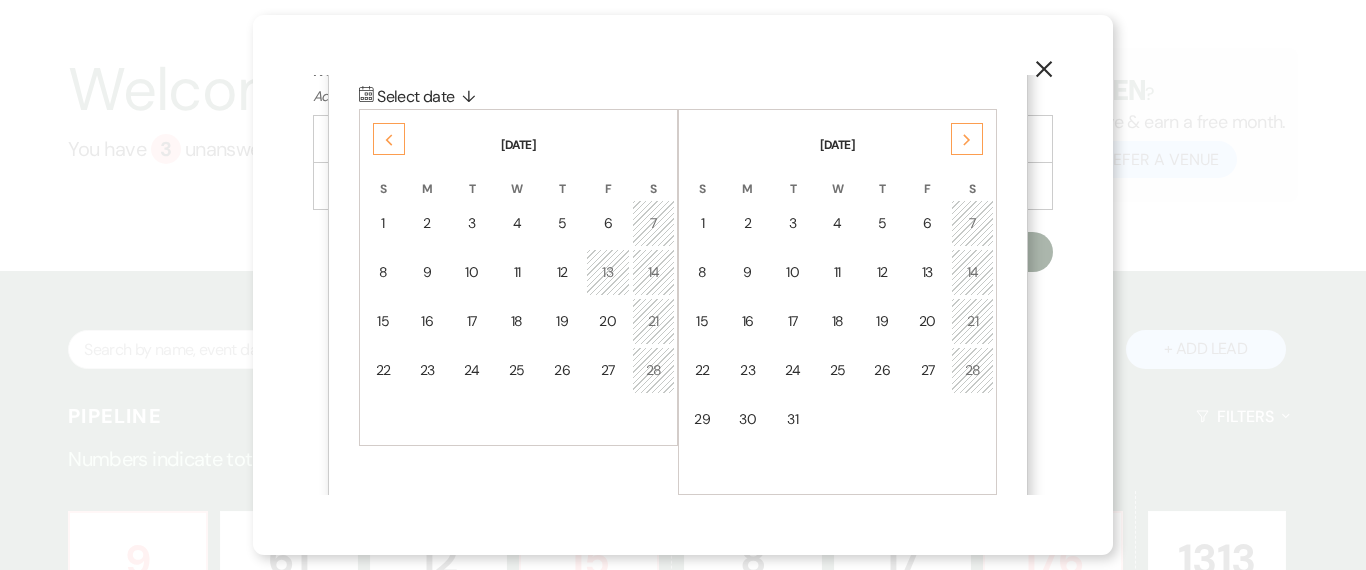 scroll, scrollTop: 816, scrollLeft: 0, axis: vertical 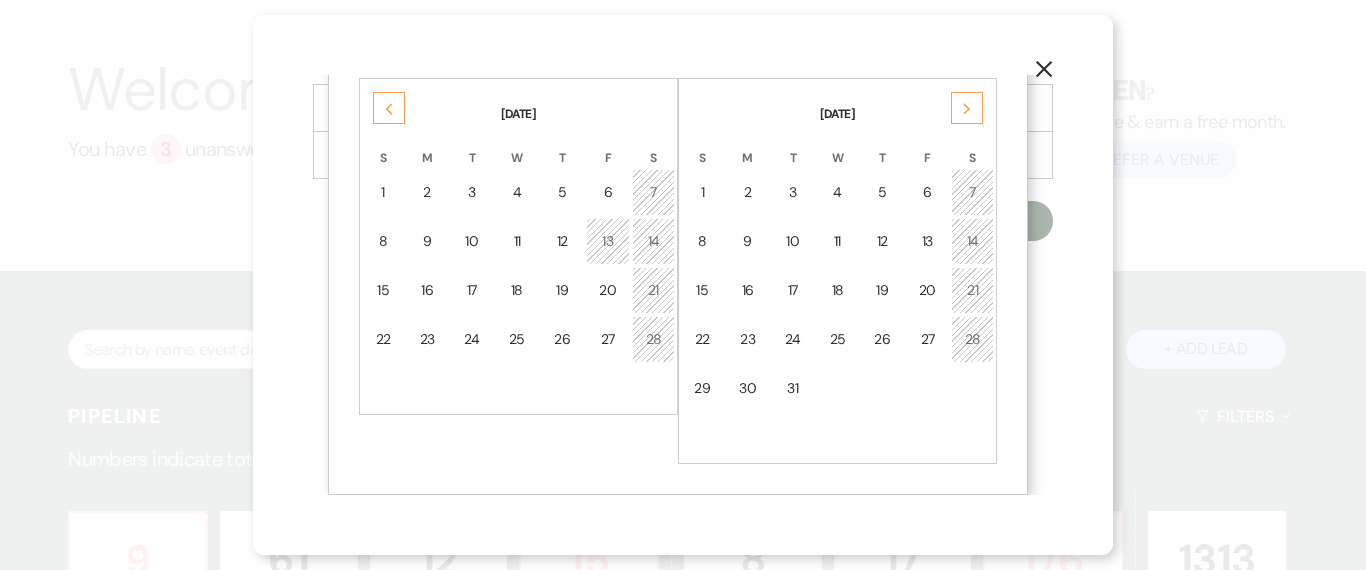 click on "Next" 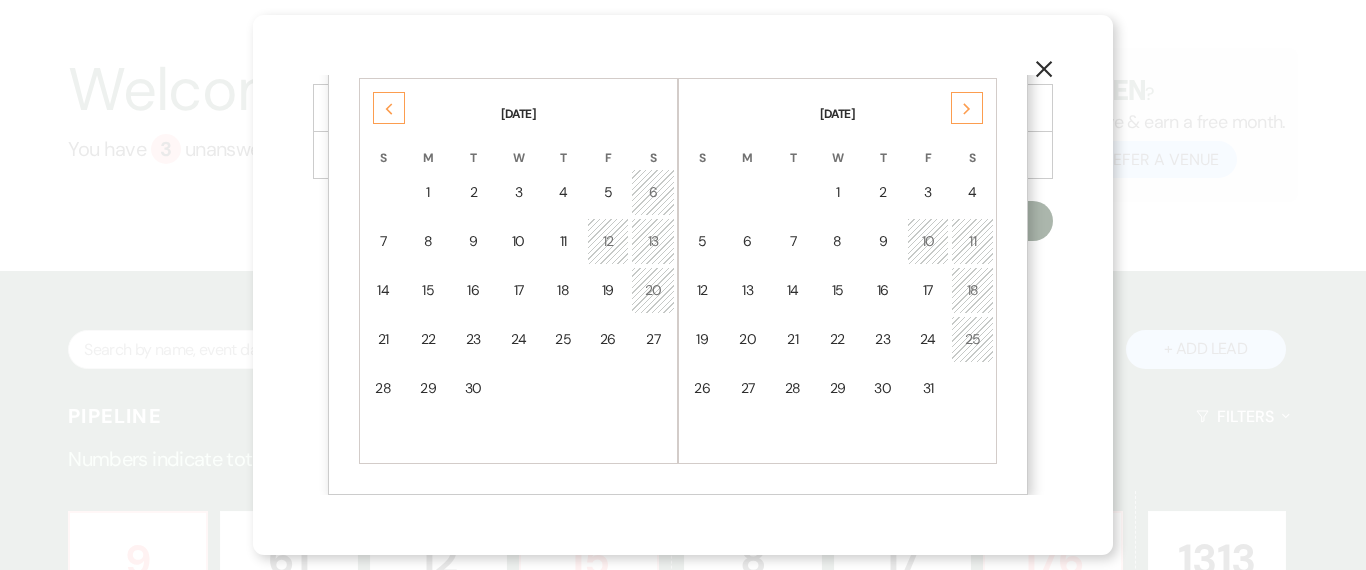click on "Next" 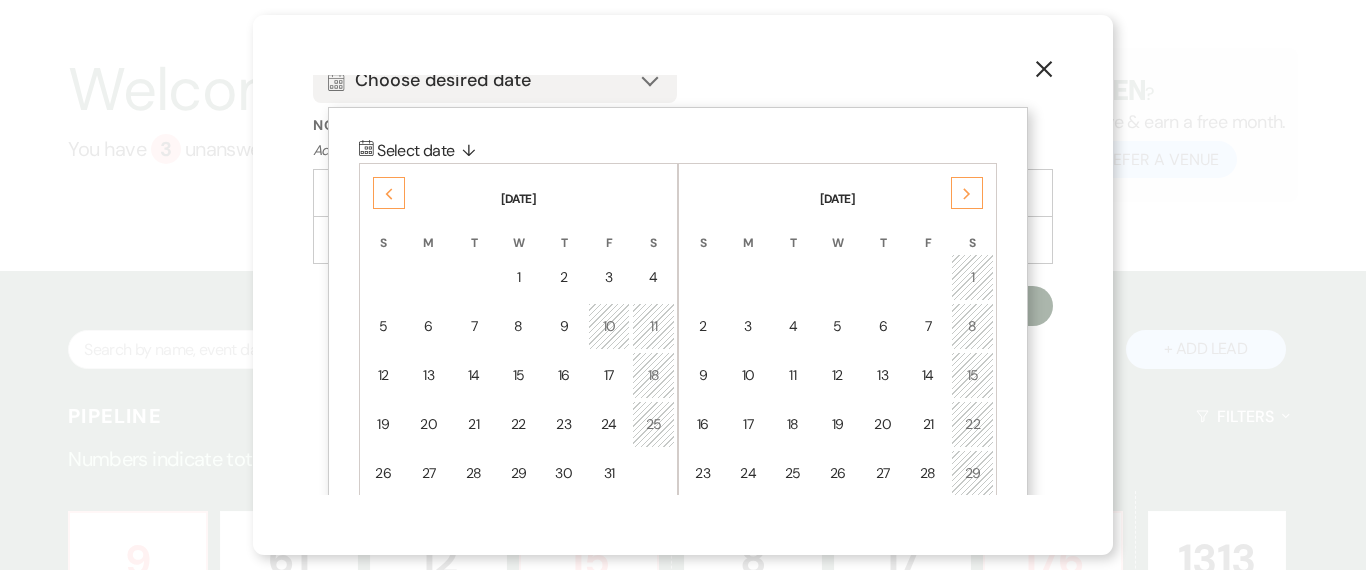 scroll, scrollTop: 638, scrollLeft: 0, axis: vertical 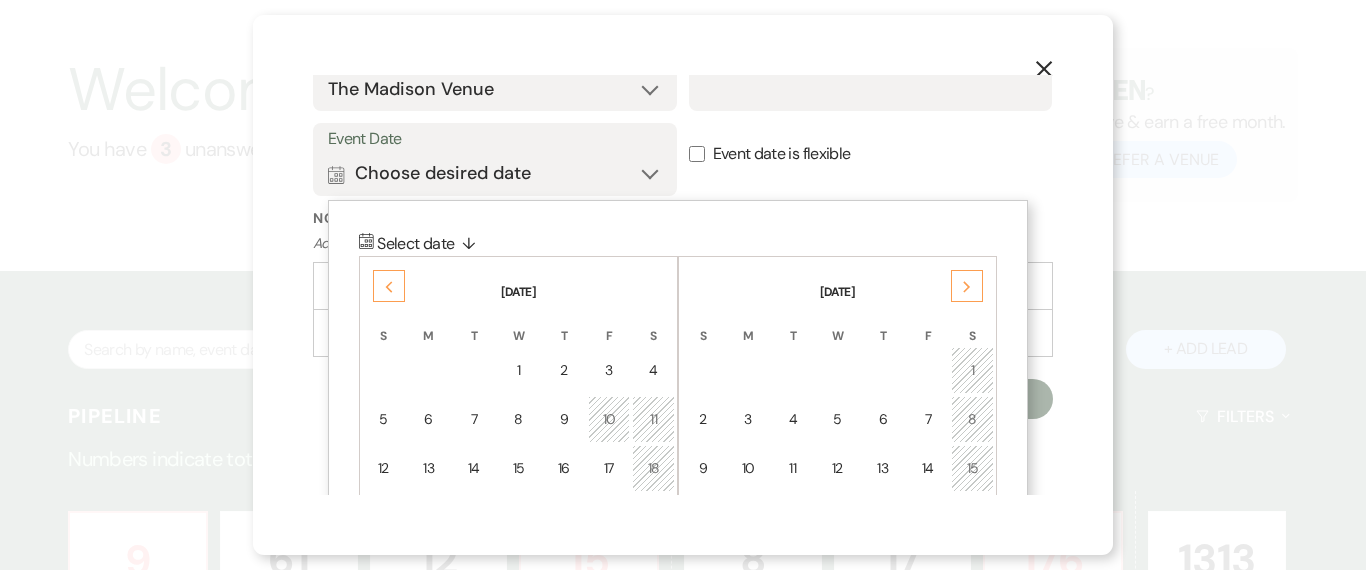 click on "Previous" at bounding box center (389, 286) 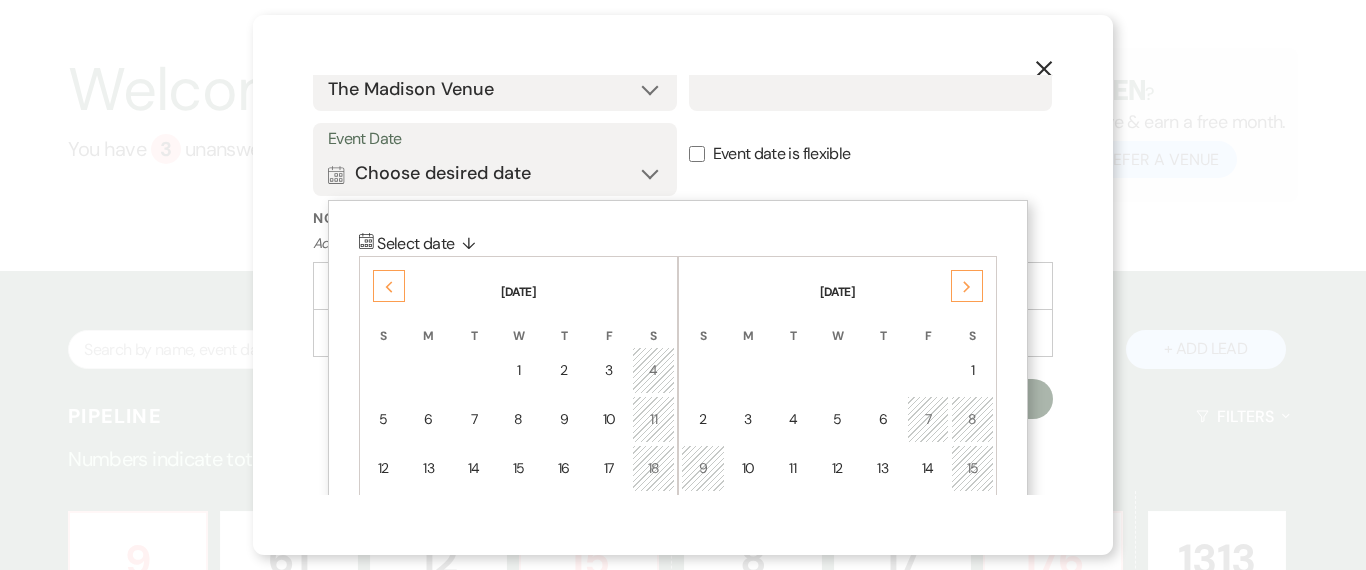 click on "Previous" at bounding box center (389, 286) 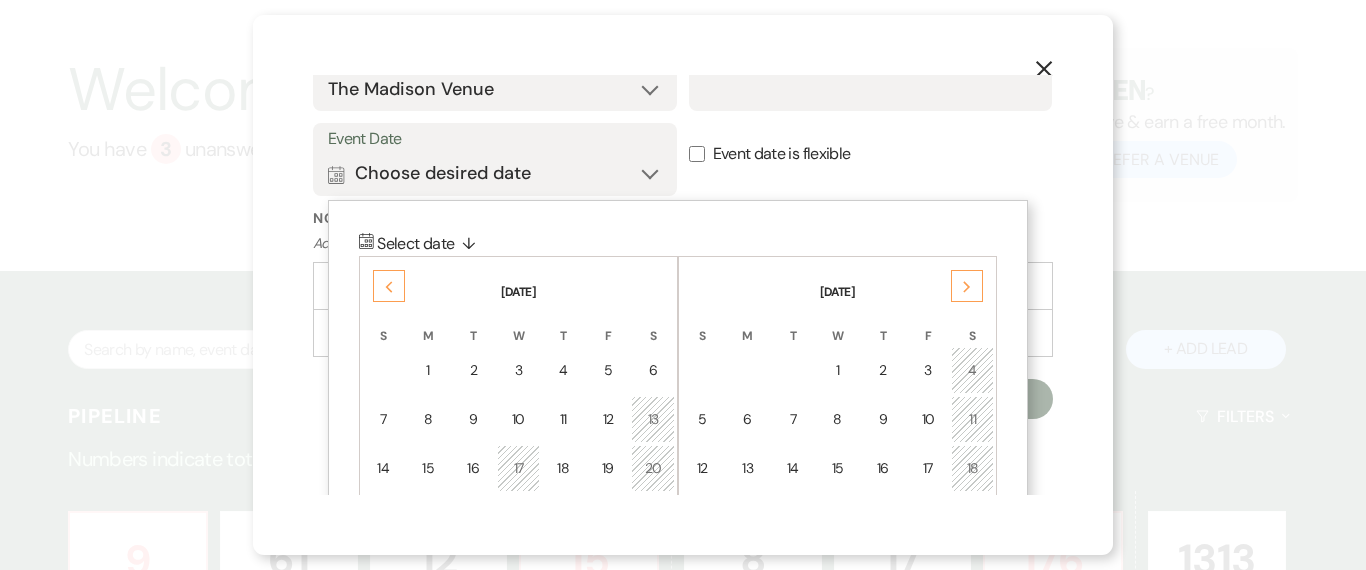 click on "Previous" at bounding box center (389, 286) 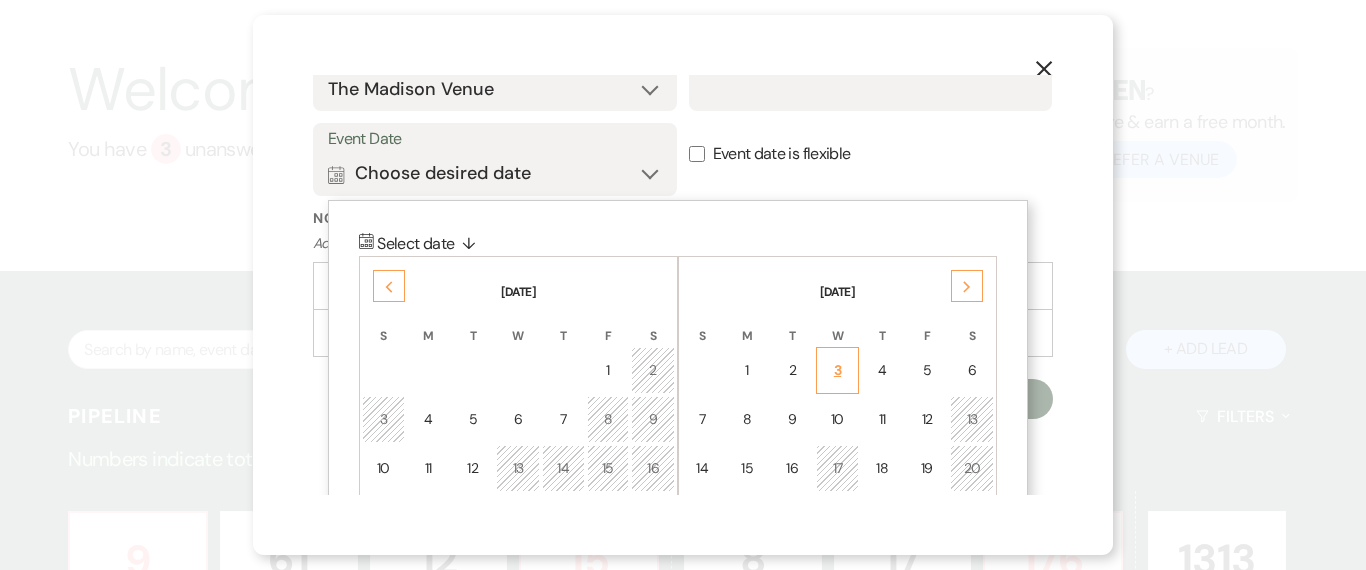click on "3" at bounding box center (837, 370) 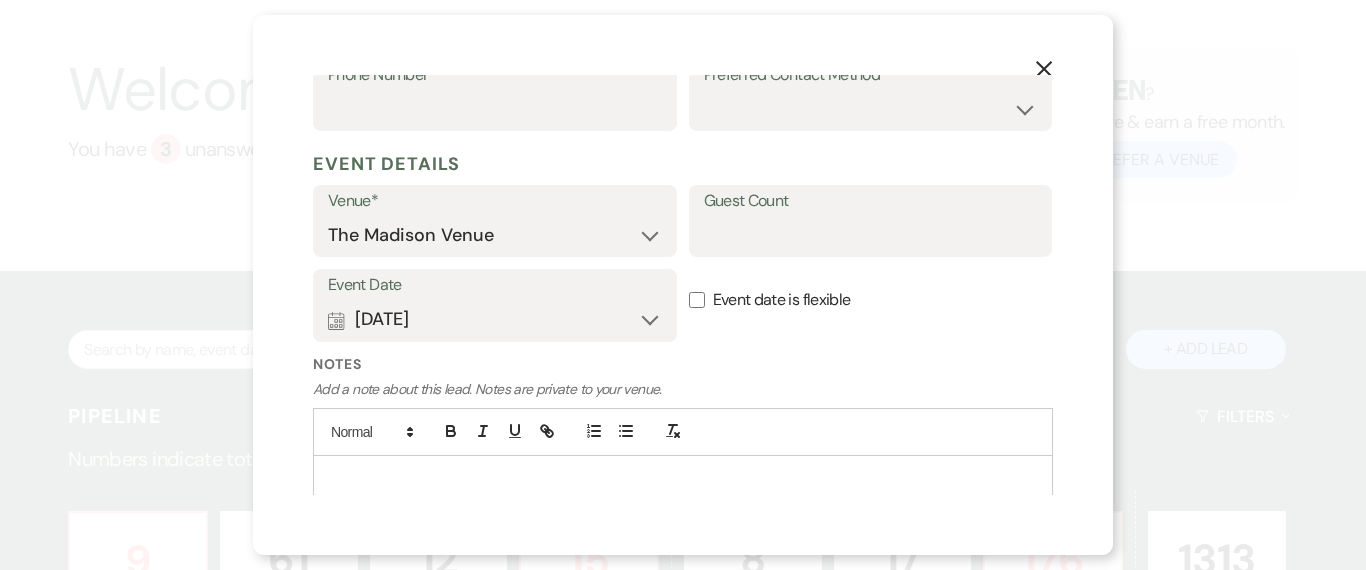 scroll, scrollTop: 561, scrollLeft: 0, axis: vertical 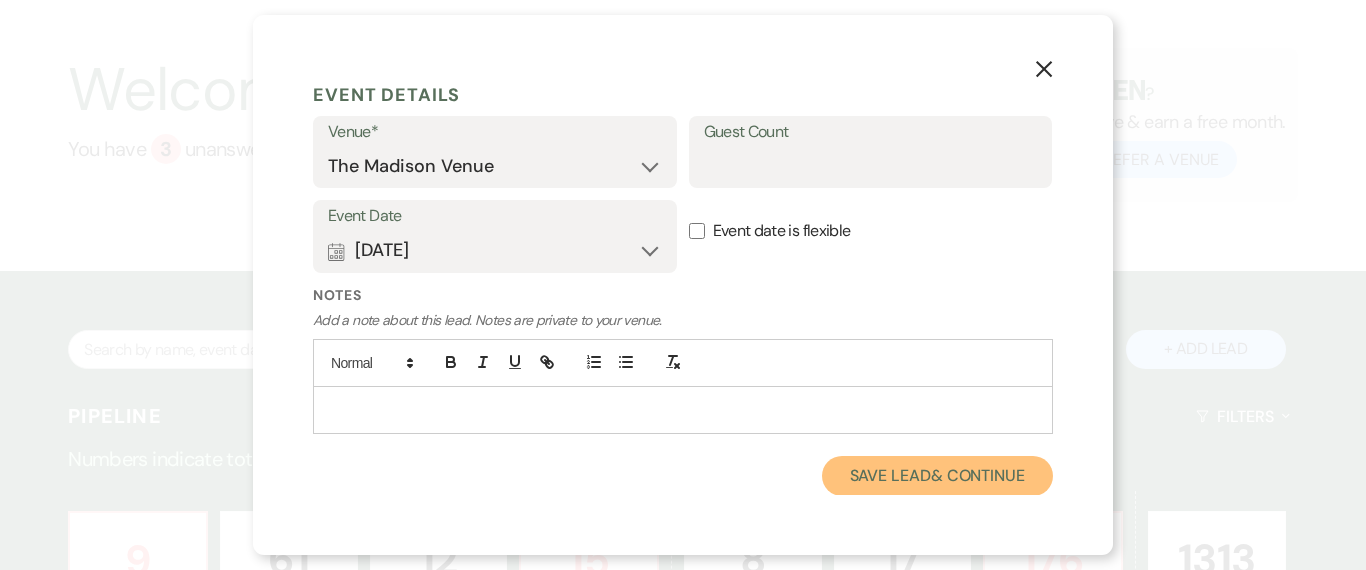 click on "Save Lead  & Continue" at bounding box center [937, 476] 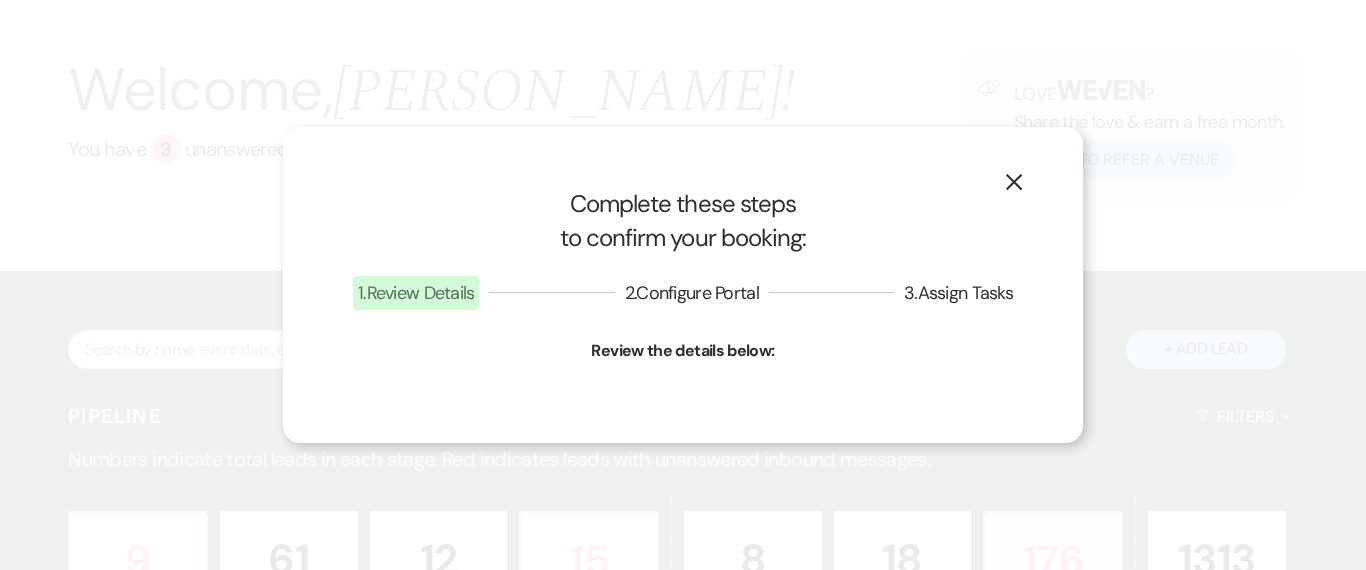 select on "7" 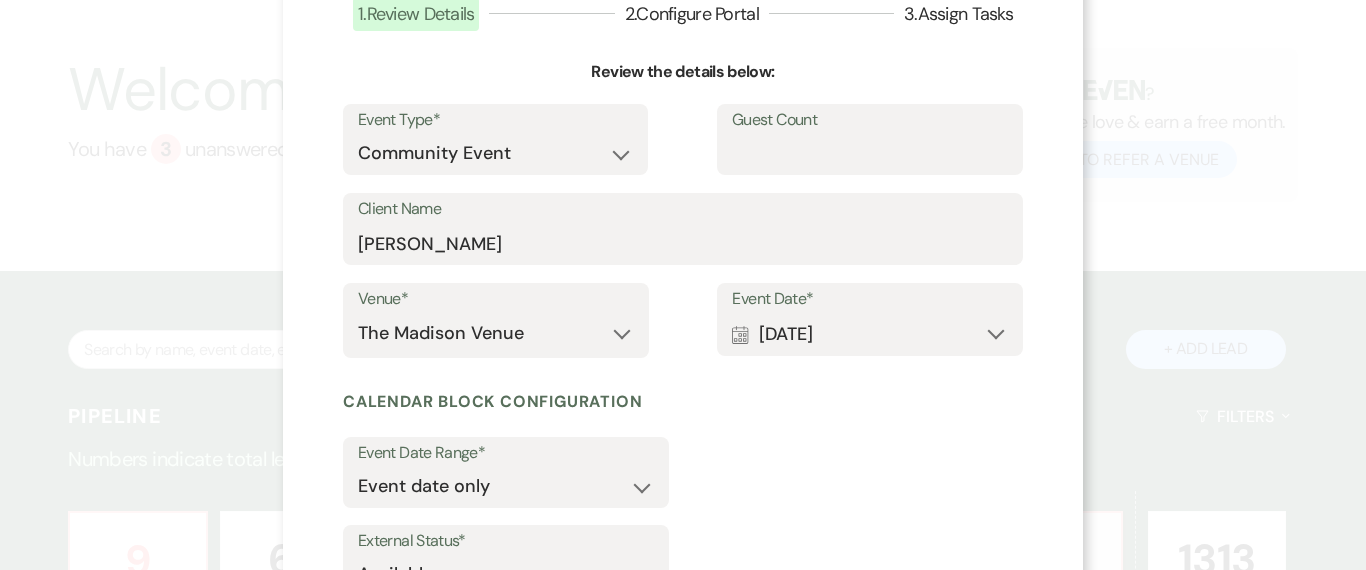 scroll, scrollTop: 313, scrollLeft: 0, axis: vertical 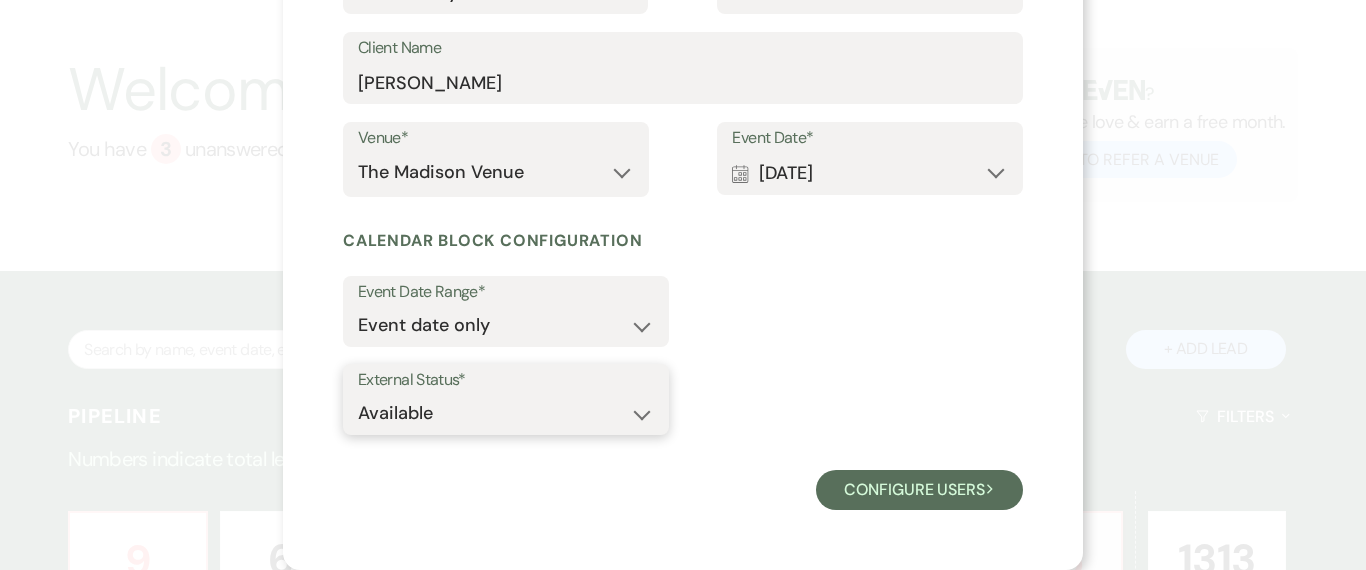 click on "Available Unavailable" at bounding box center (506, 413) 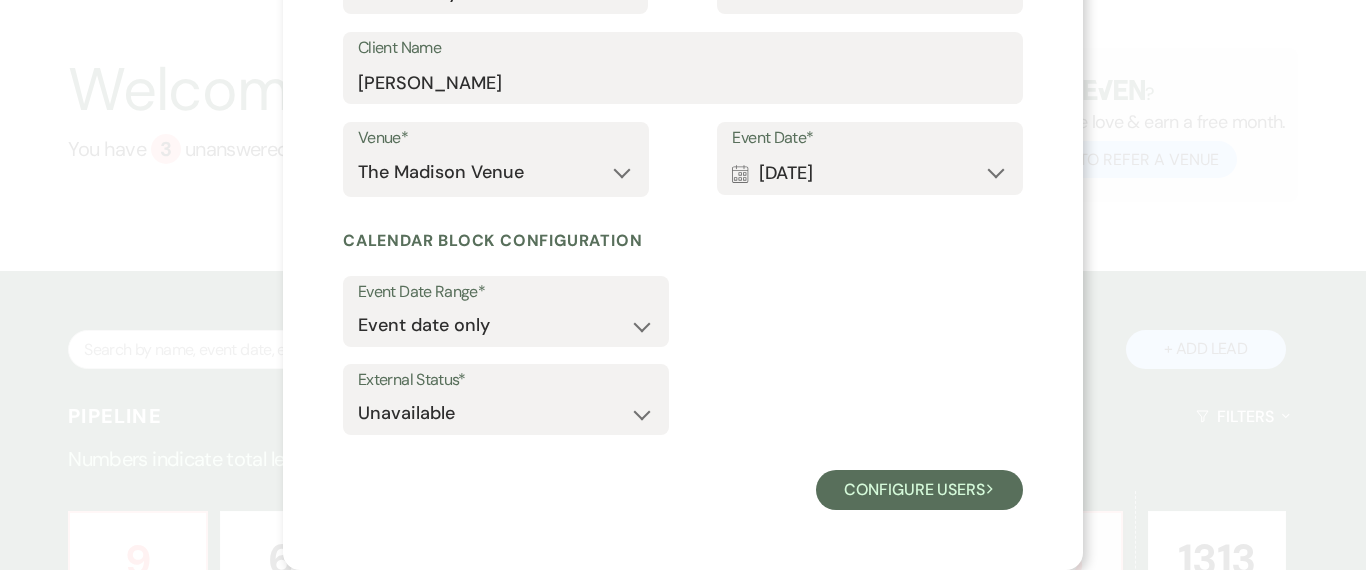 click on "Configure users  Next" at bounding box center (683, 487) 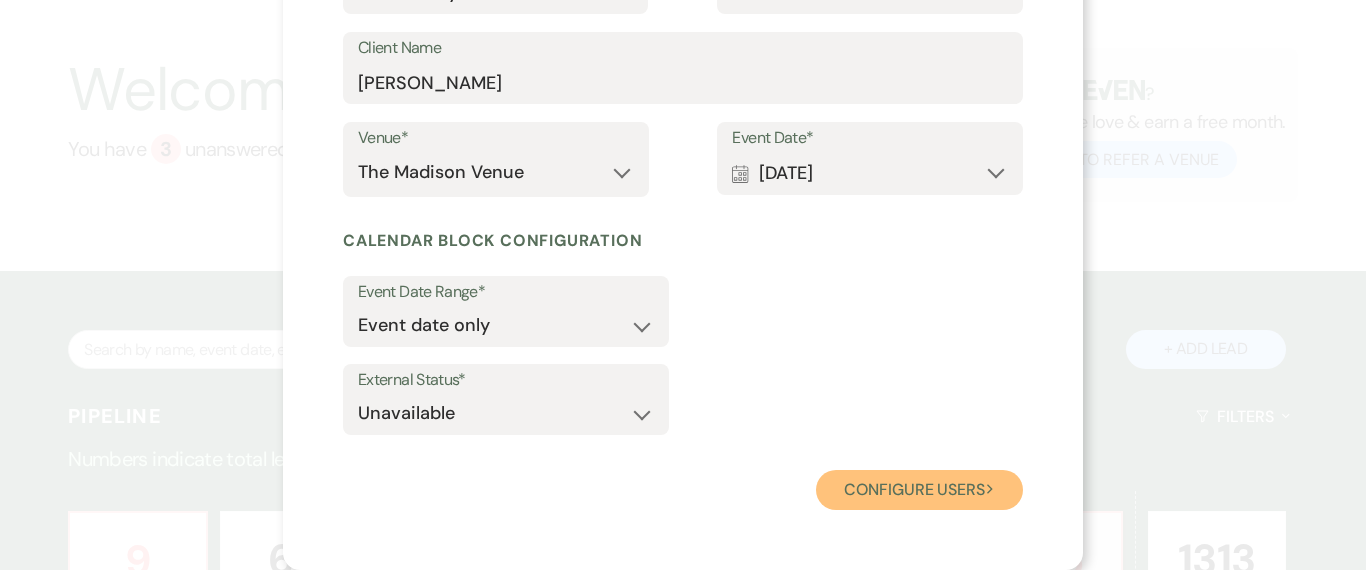 click on "Configure users  Next" at bounding box center (919, 490) 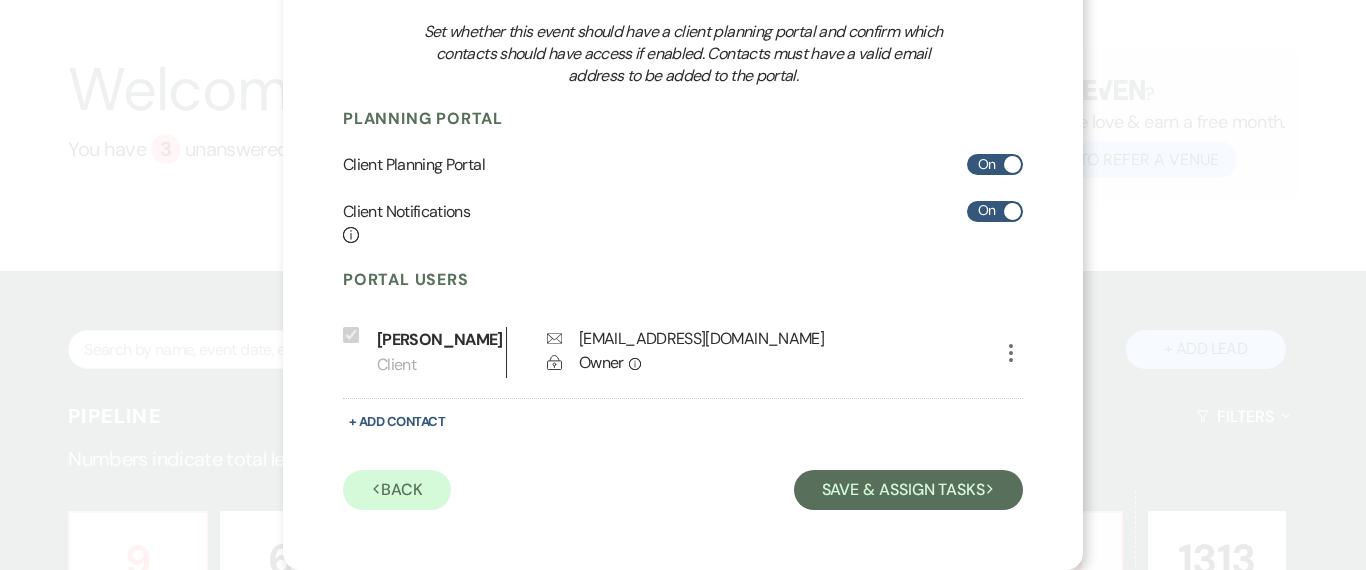 scroll, scrollTop: 235, scrollLeft: 0, axis: vertical 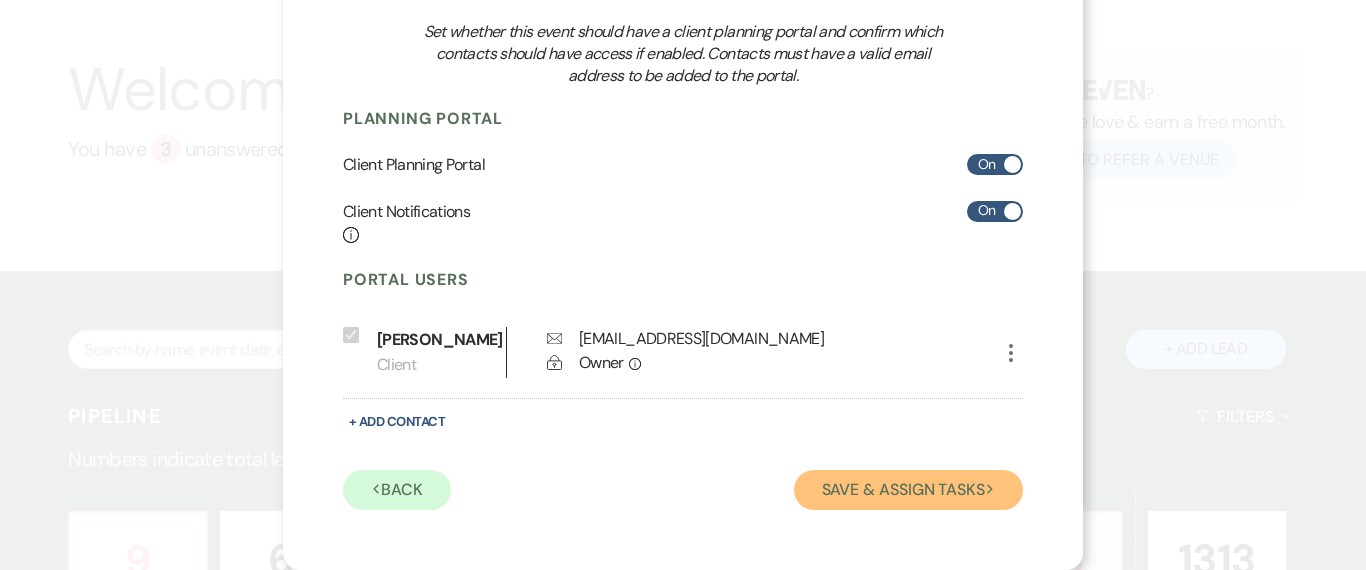 click on "Save & Assign Tasks  Next" at bounding box center (908, 490) 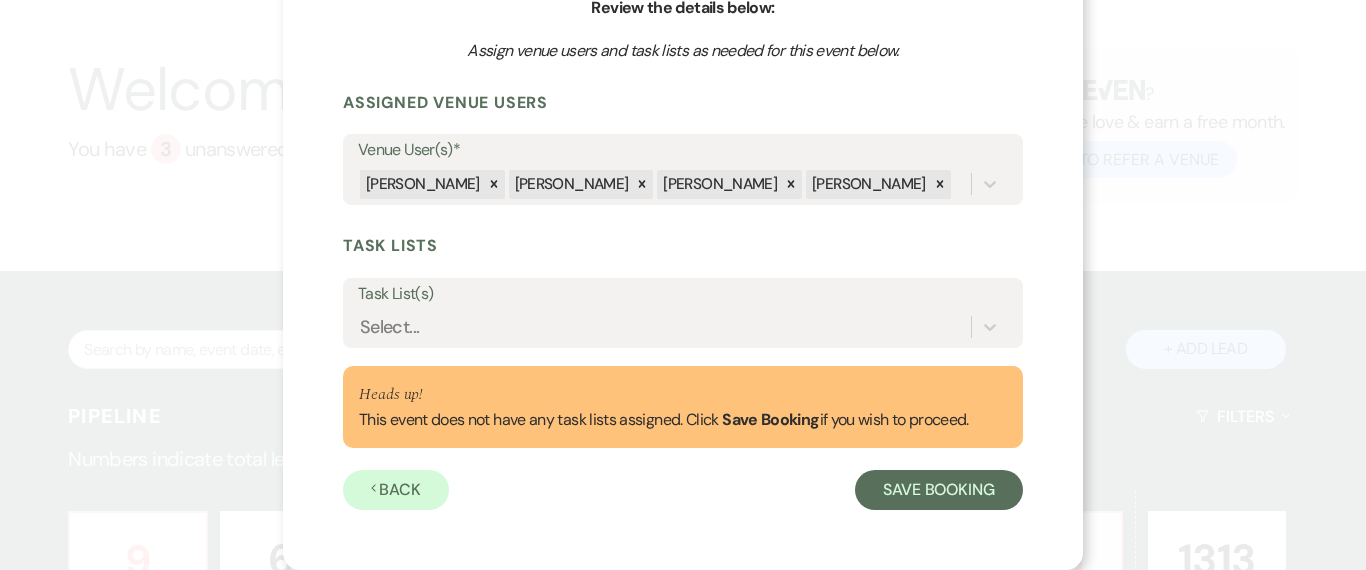 scroll, scrollTop: 216, scrollLeft: 0, axis: vertical 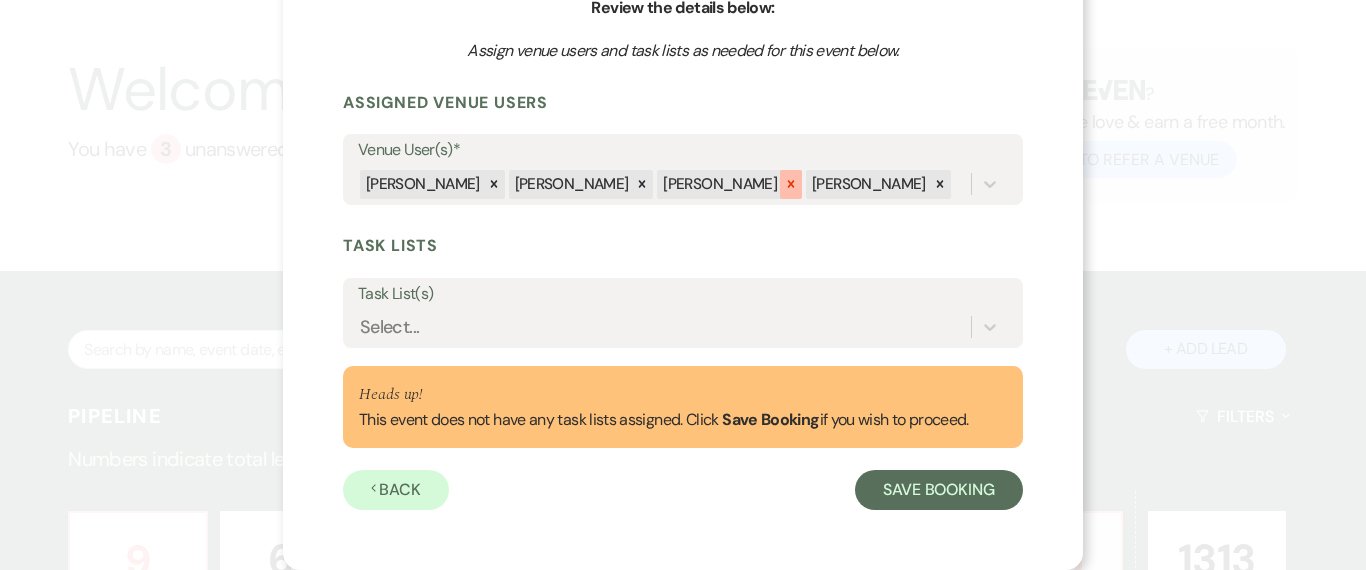 click at bounding box center [791, 184] 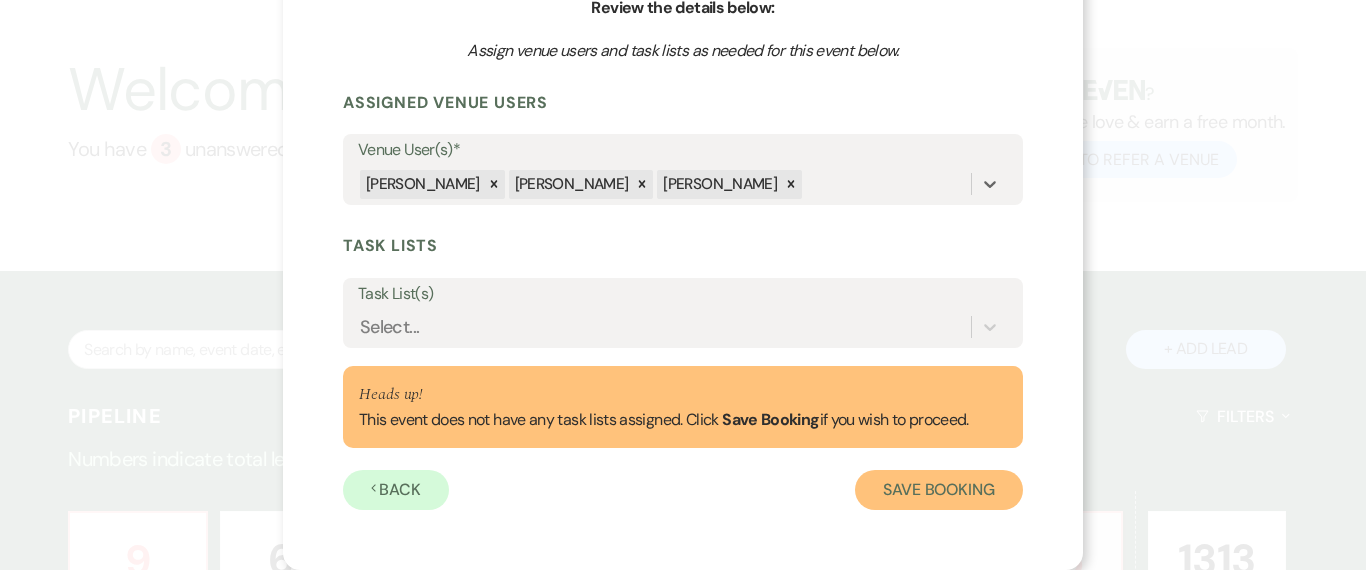 click on "Save Booking" at bounding box center (939, 490) 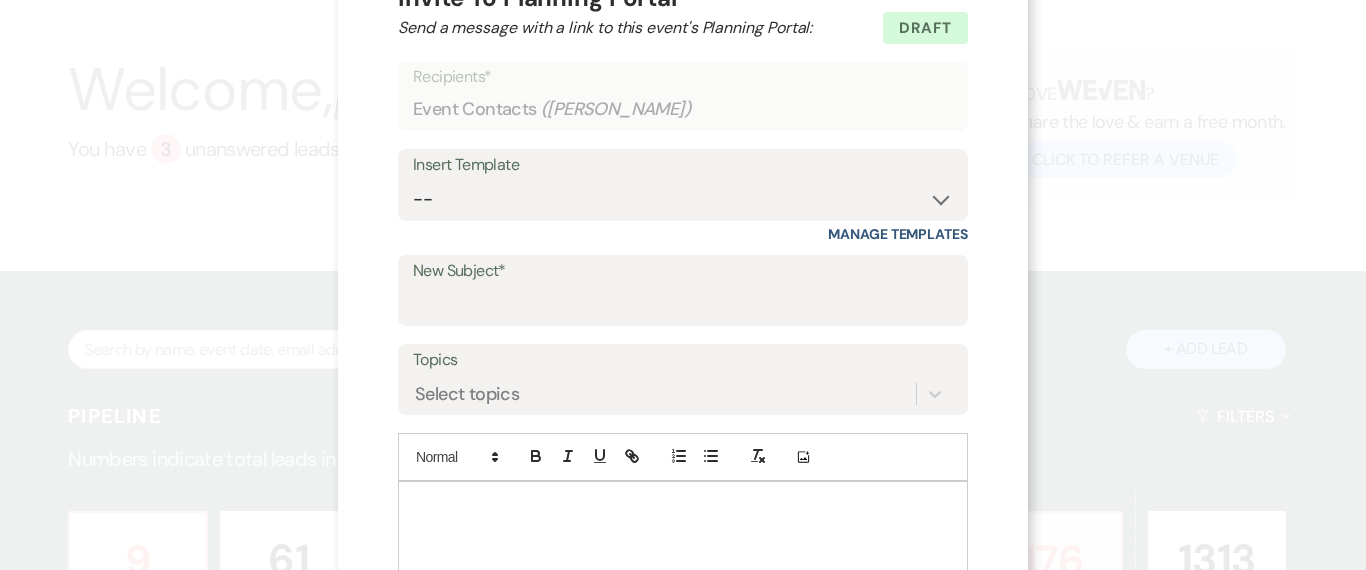 scroll, scrollTop: 0, scrollLeft: 0, axis: both 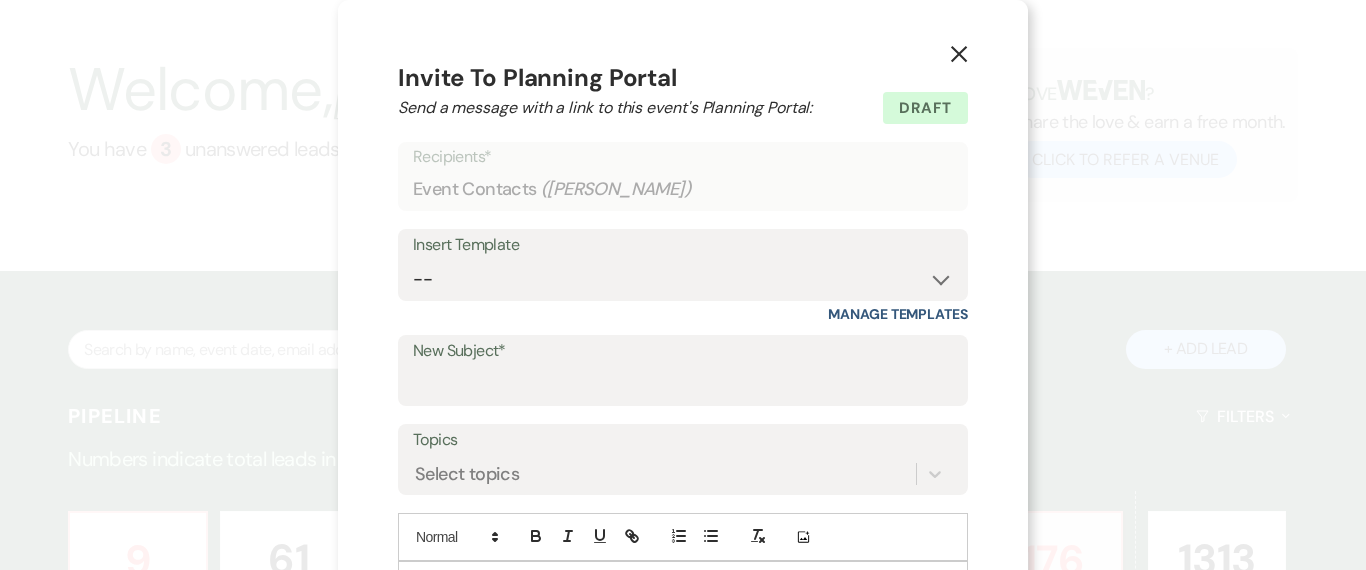click on "X" at bounding box center (959, 53) 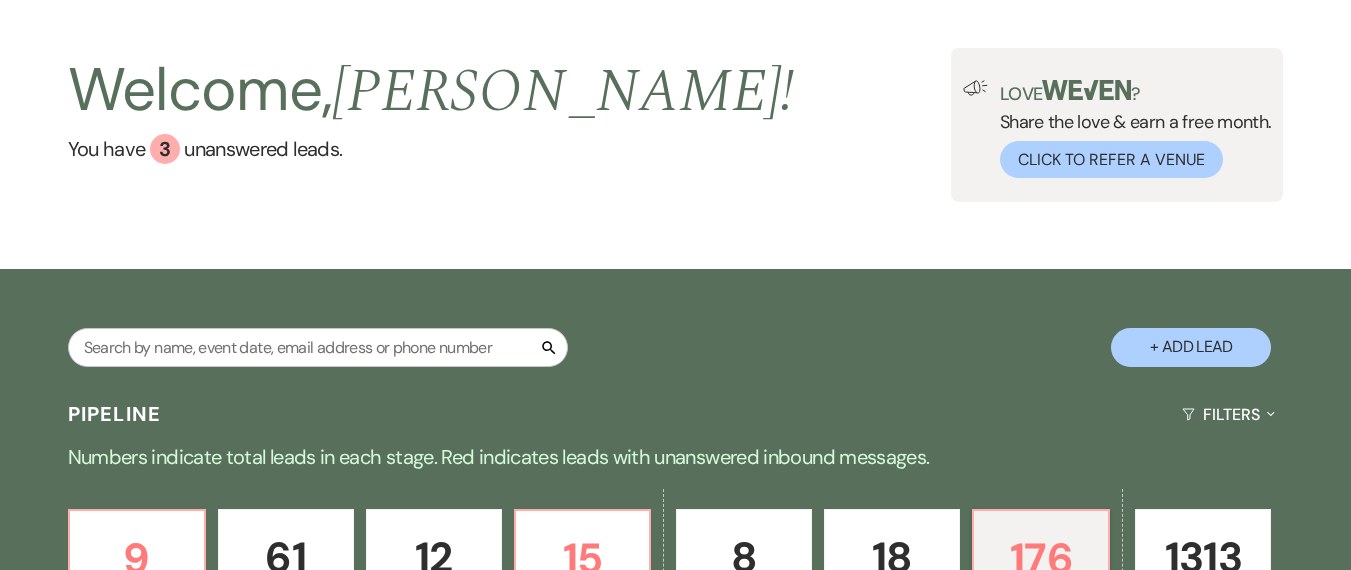 click on "+ Add Lead" at bounding box center (1191, 347) 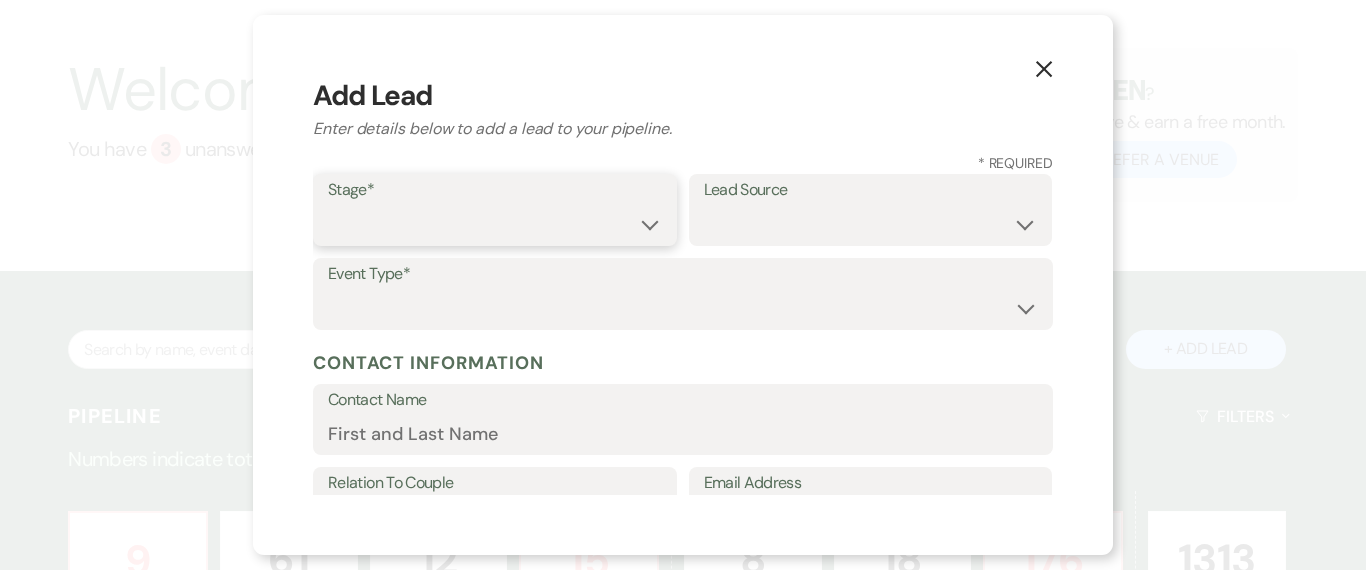 click on "Inquiry Follow Up Tour Requested Tour Confirmed Toured Proposal Sent Booked Lost" at bounding box center (495, 224) 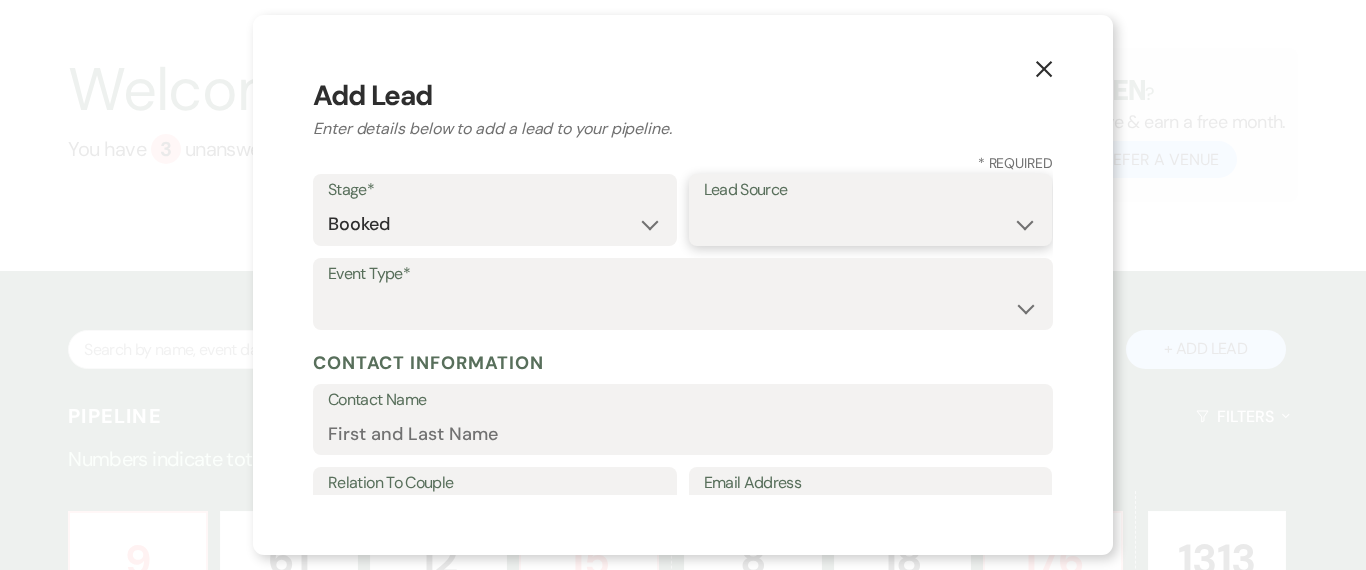 click on "Weven Venue Website Instagram Facebook Pinterest Google The Knot Wedding Wire Here Comes the Guide Wedding Spot Eventective [PERSON_NAME] The Venue Report PartySlate VRBO / Homeaway Airbnb Wedding Show TikTok X / Twitter Phone Call Walk-in Vendor Referral Advertising Personal Referral Local Referral Other" at bounding box center (871, 224) 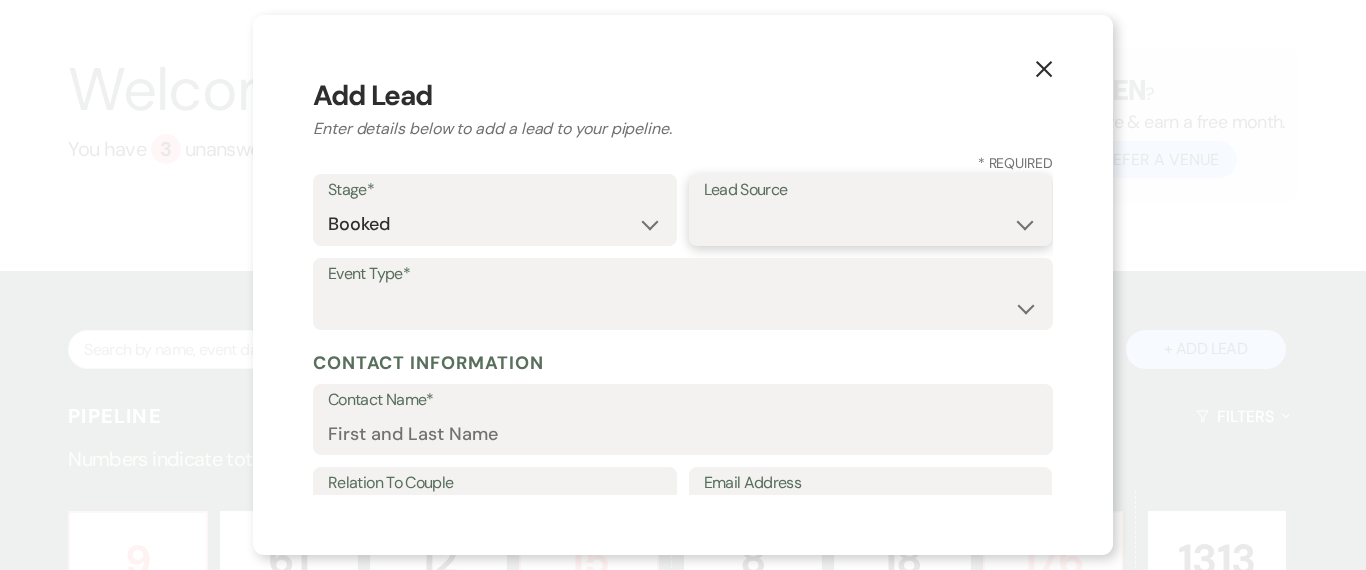 select on "20" 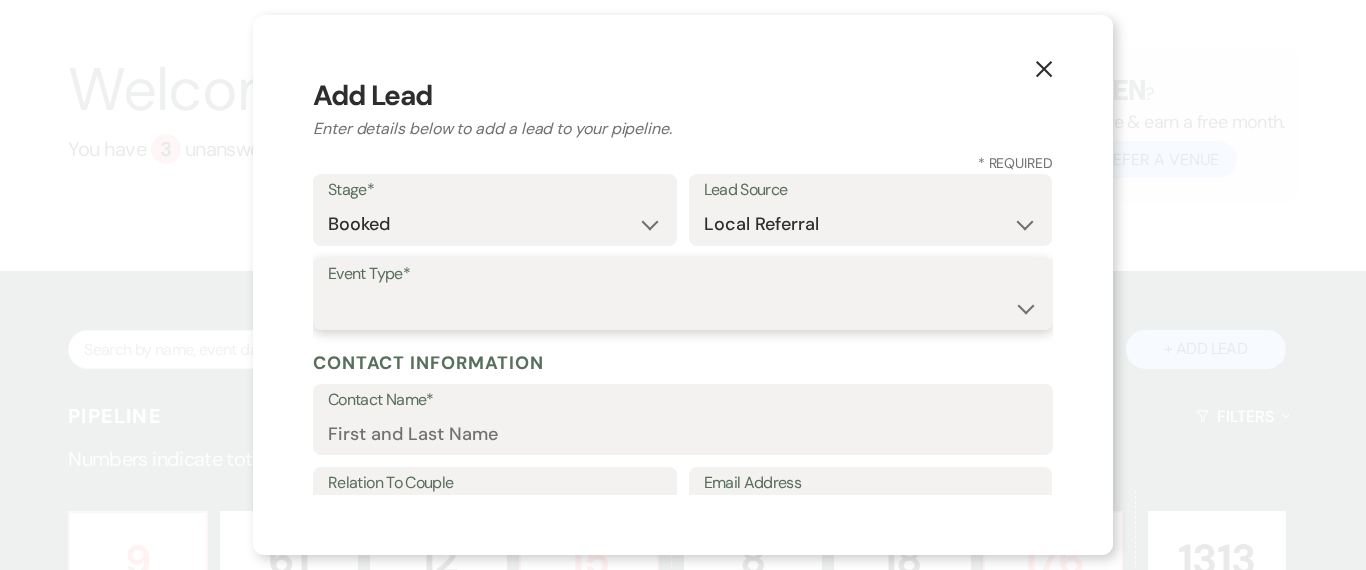 click on "Wedding Anniversary Party Baby Shower Bachelorette / Bachelor Party Birthday Party Bridal Shower Brunch Community Event Concert Corporate Event Elopement End of Life Celebration Engagement Party Fundraiser Graduation Party Micro Wedding Prom Quinceañera Rehearsal Dinner Religious Event Retreat Other" at bounding box center (683, 308) 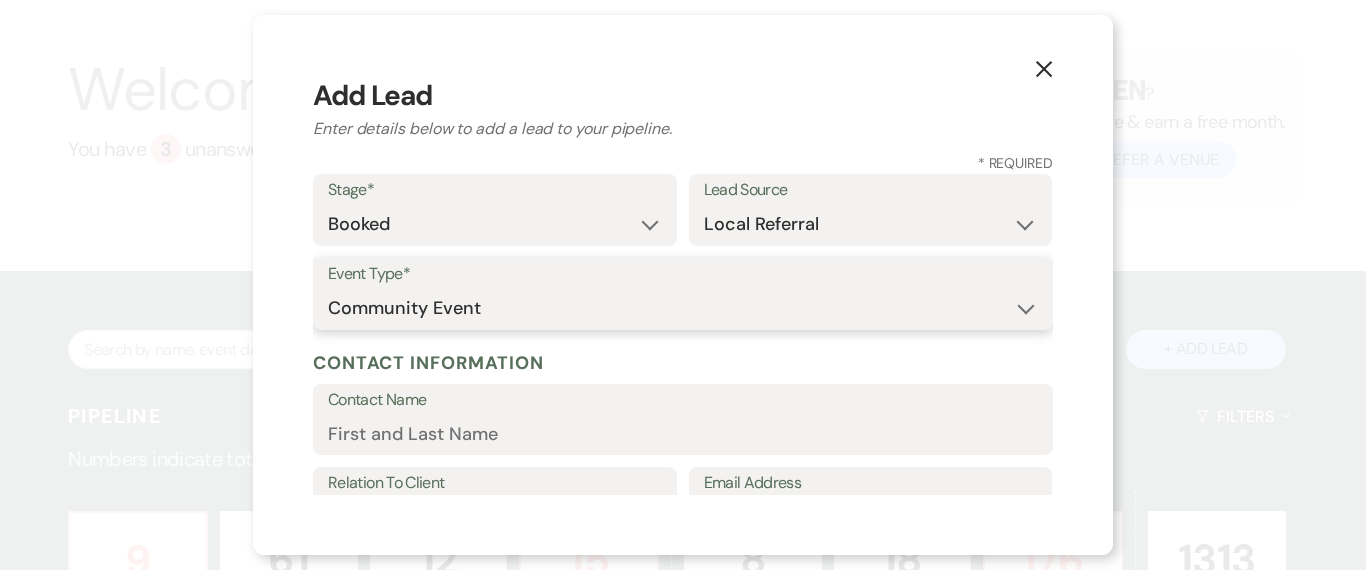 scroll, scrollTop: 157, scrollLeft: 0, axis: vertical 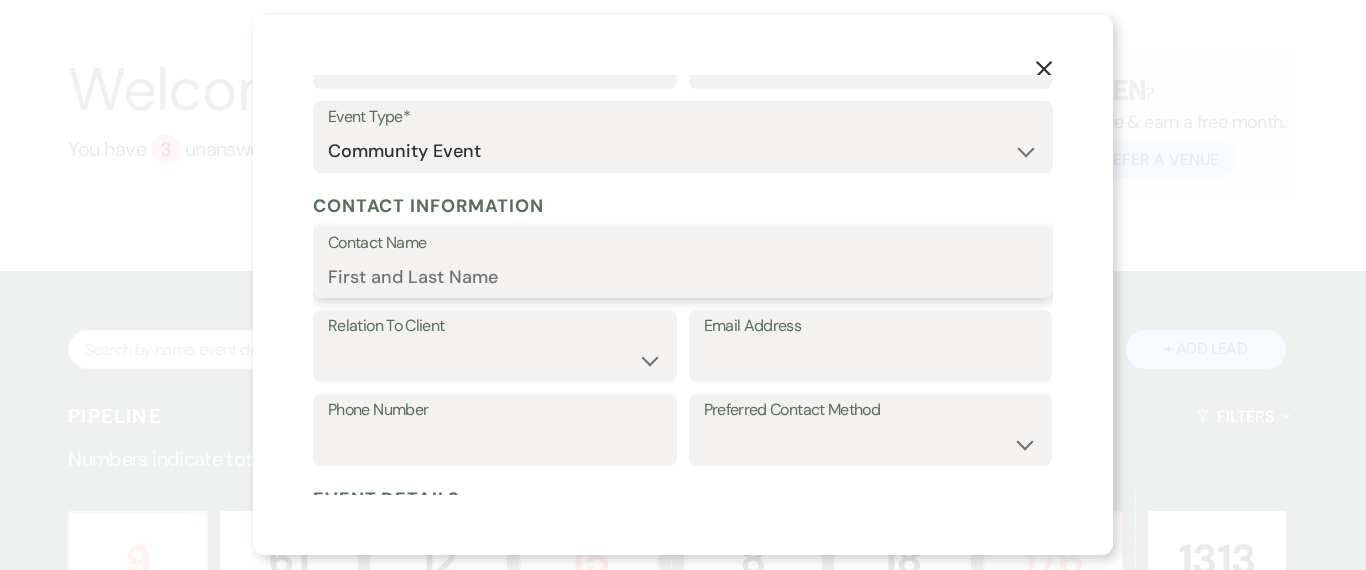 click on "Contact Name" at bounding box center (683, 276) 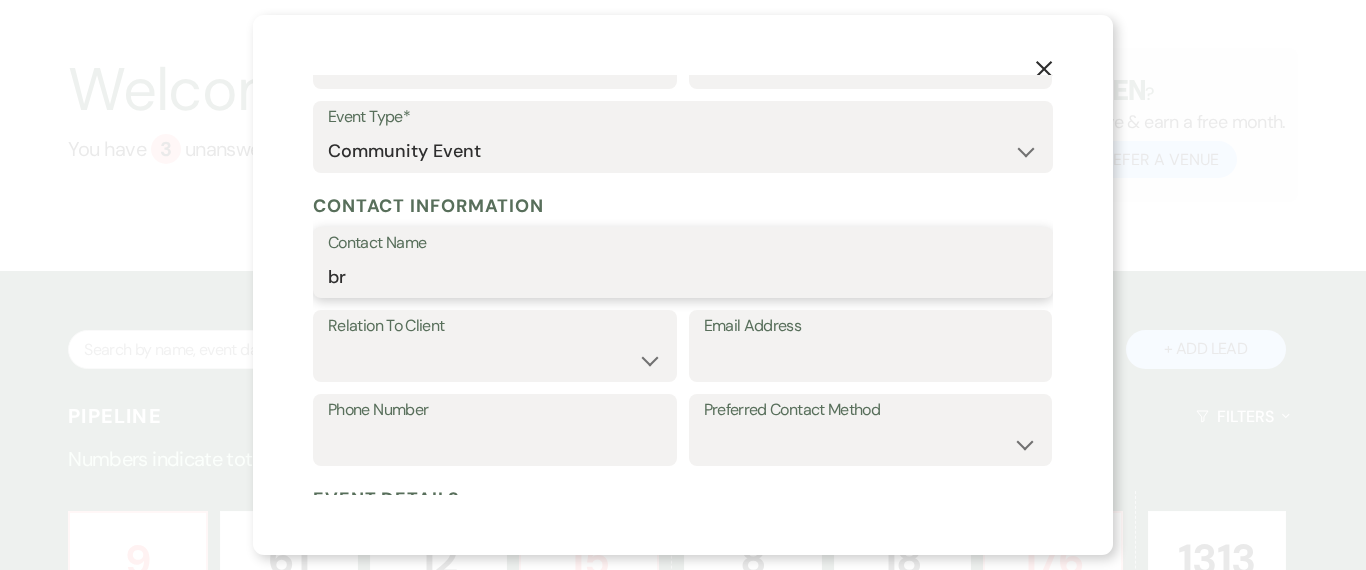 type on "b" 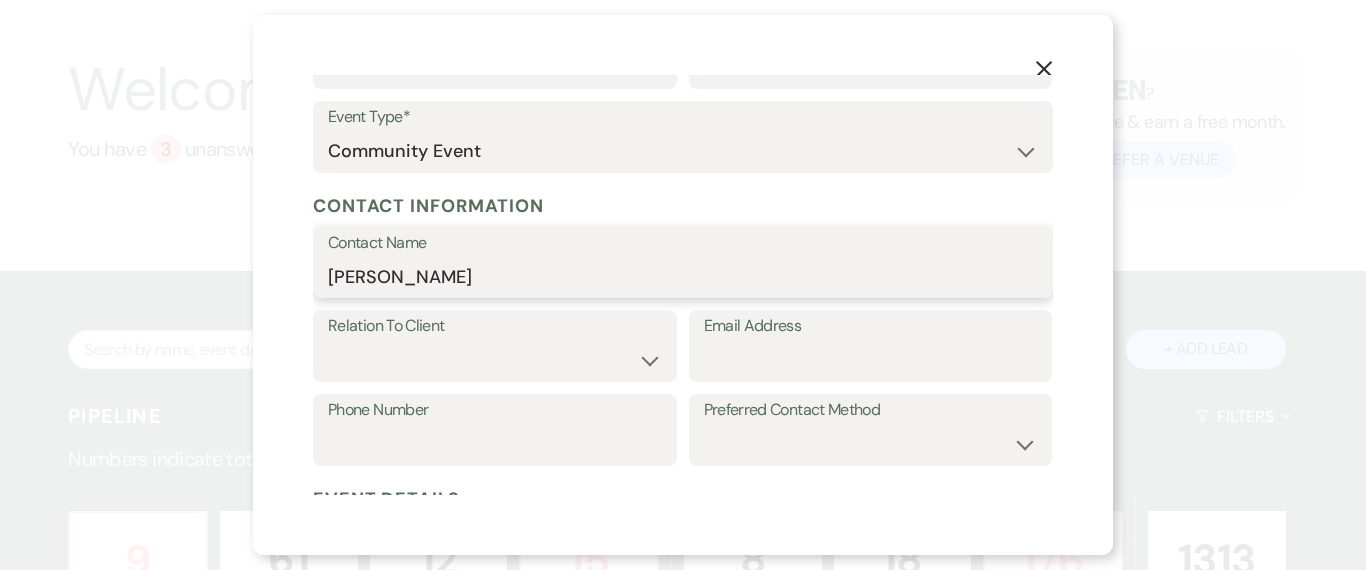 type on "[PERSON_NAME]" 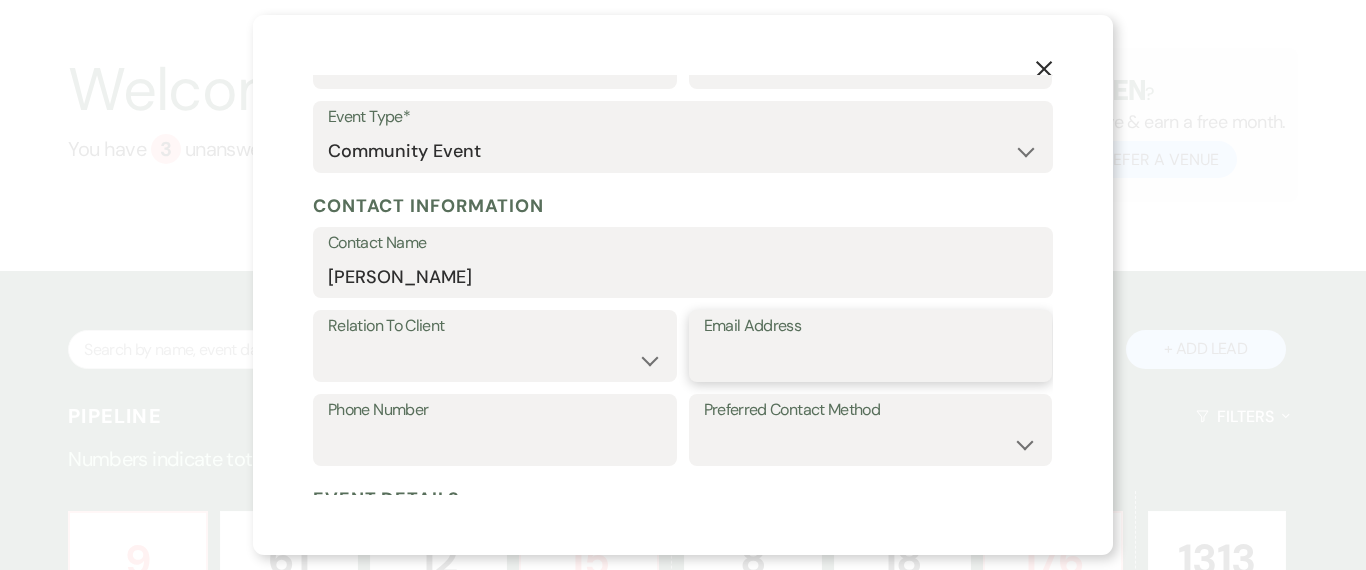 click on "Email Address" at bounding box center (871, 360) 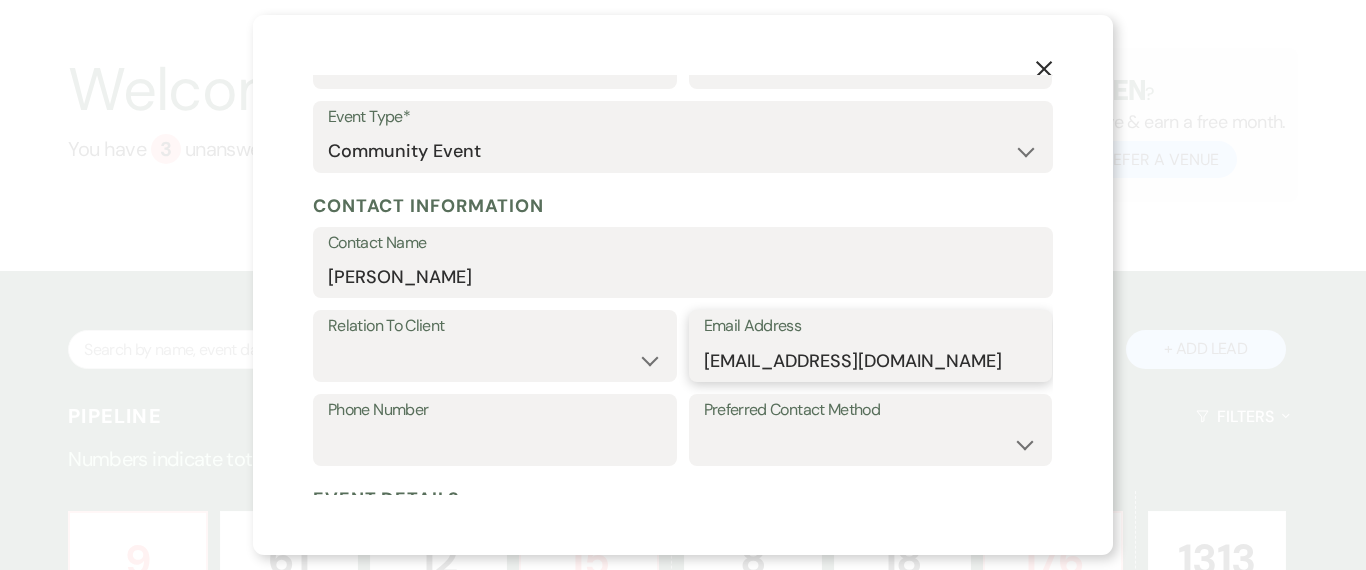 scroll, scrollTop: 528, scrollLeft: 0, axis: vertical 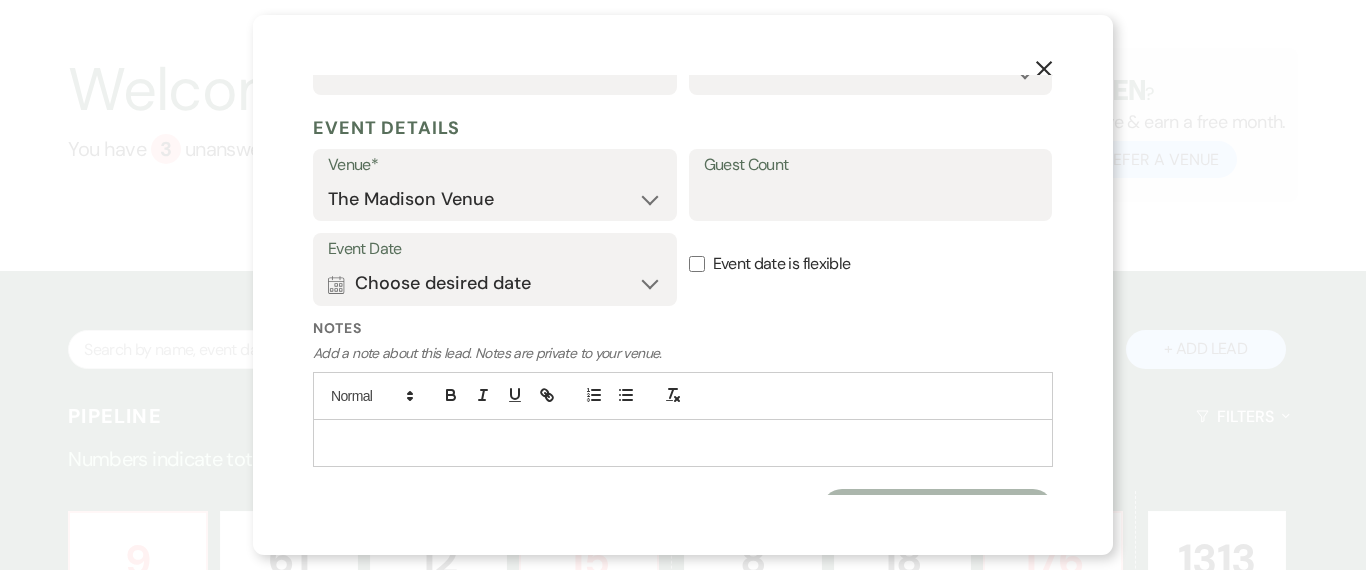 type on "[EMAIL_ADDRESS][DOMAIN_NAME]" 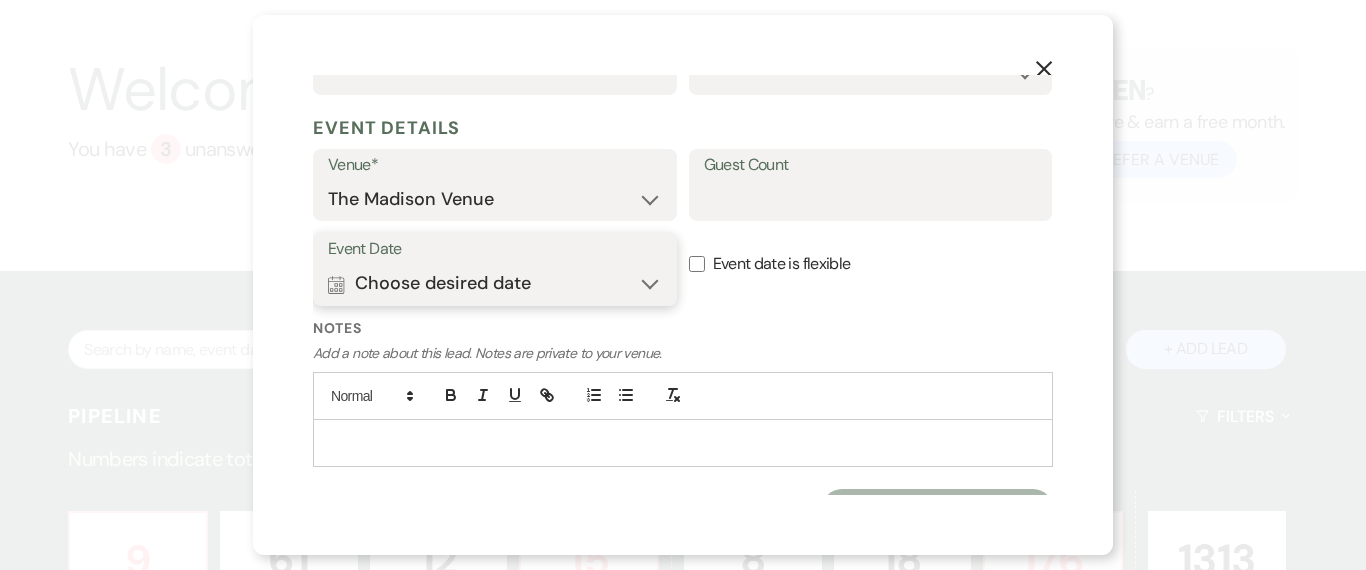 click on "Calendar Choose desired date Expand" at bounding box center (495, 284) 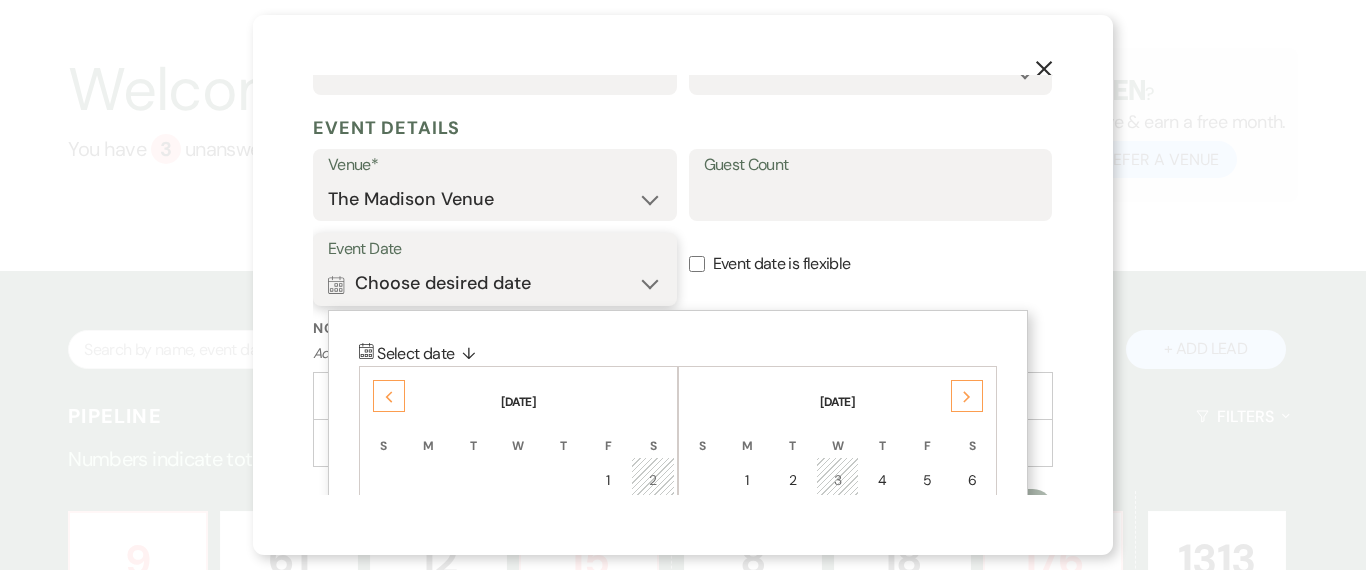 scroll, scrollTop: 789, scrollLeft: 0, axis: vertical 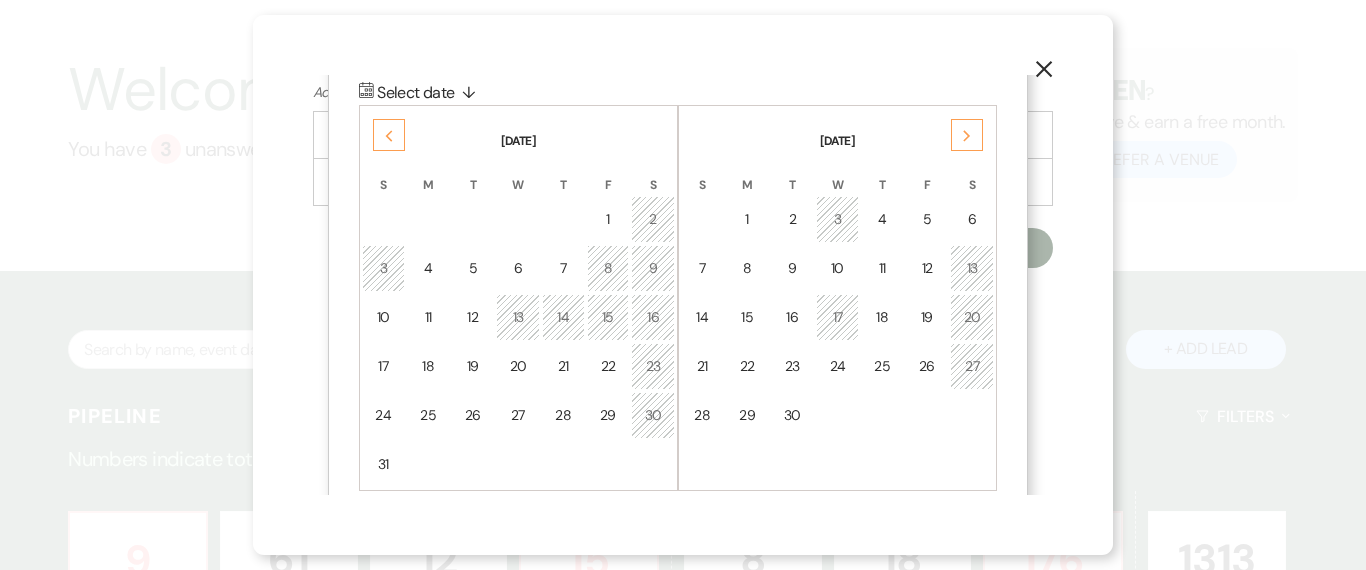 click on "Next" 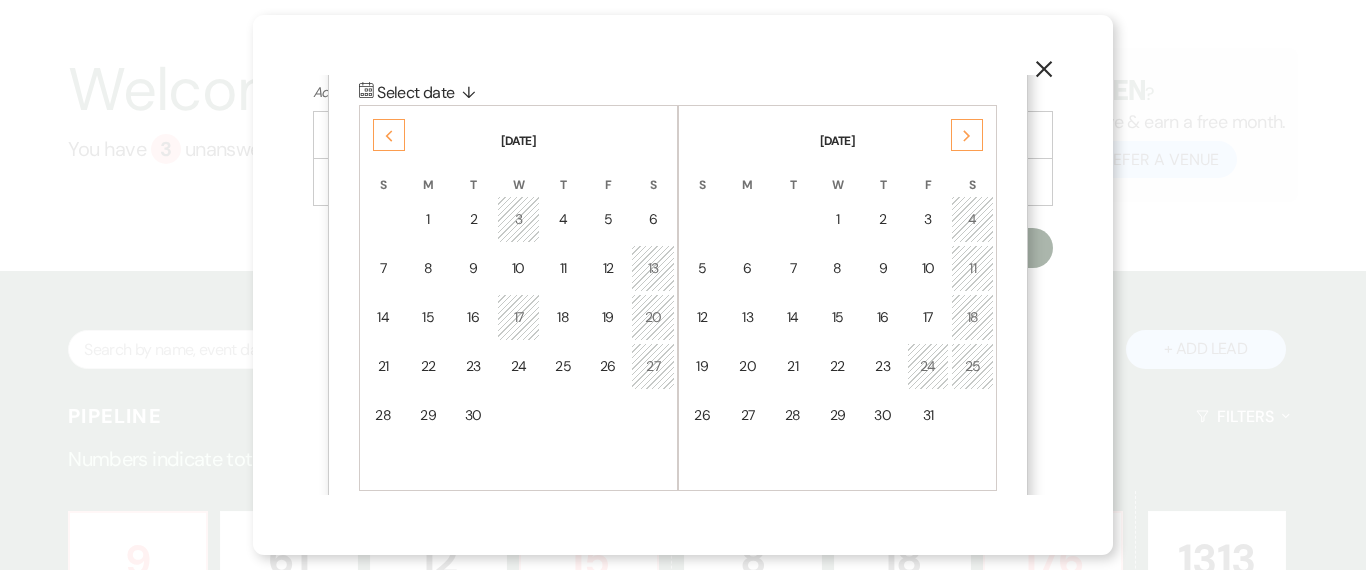 click on "Next" 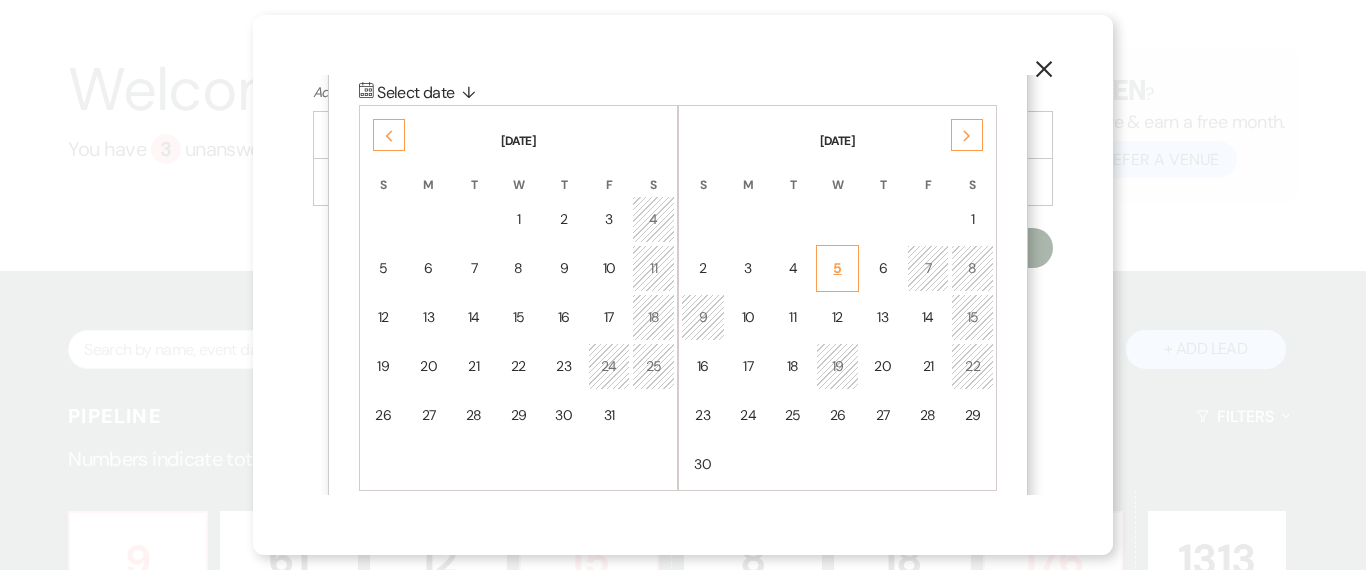 click on "5" at bounding box center (837, 268) 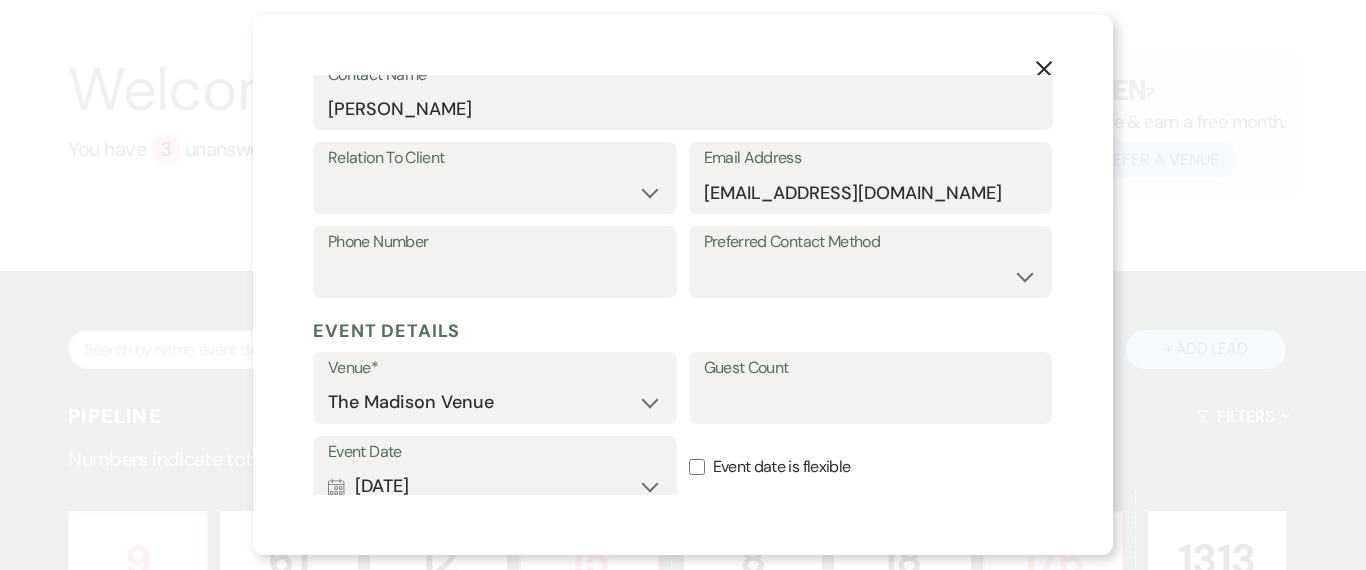 scroll, scrollTop: 336, scrollLeft: 0, axis: vertical 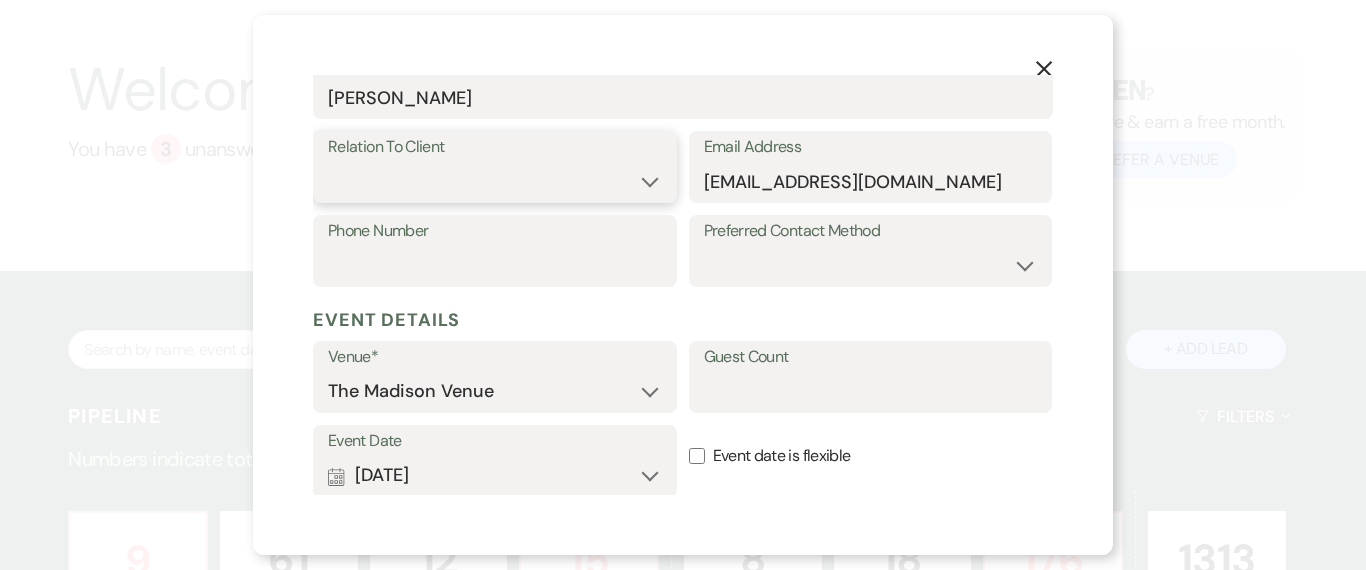 click on "Client Event Planner Parent of Client Family Member Friend Other" at bounding box center [495, 181] 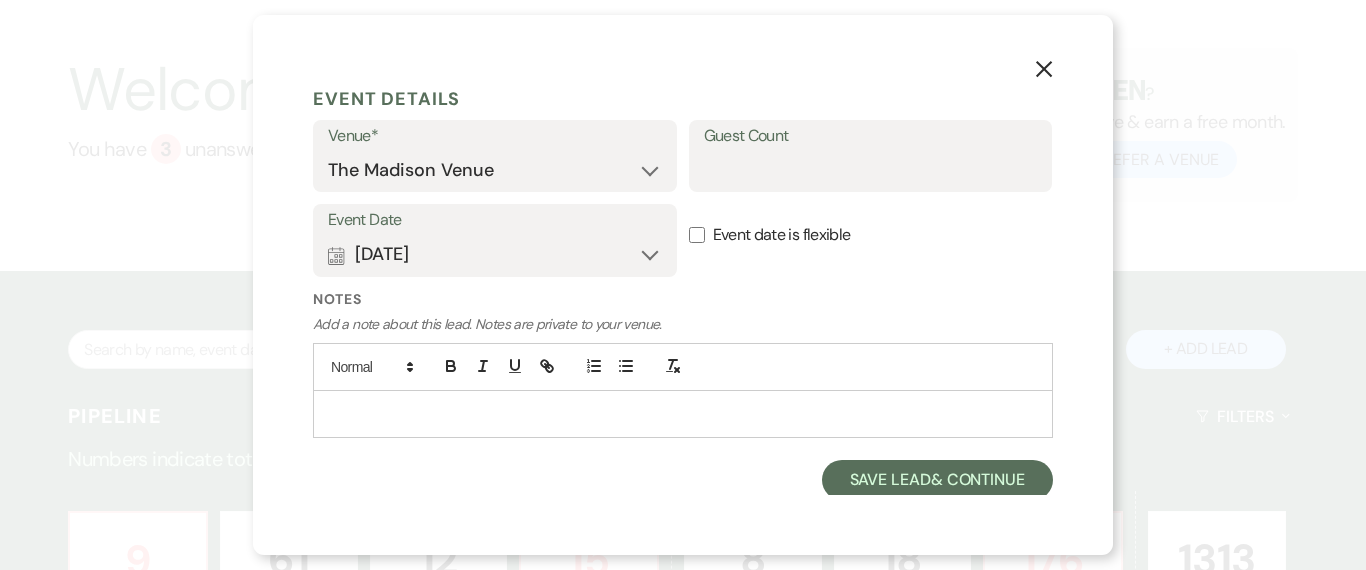 scroll, scrollTop: 561, scrollLeft: 0, axis: vertical 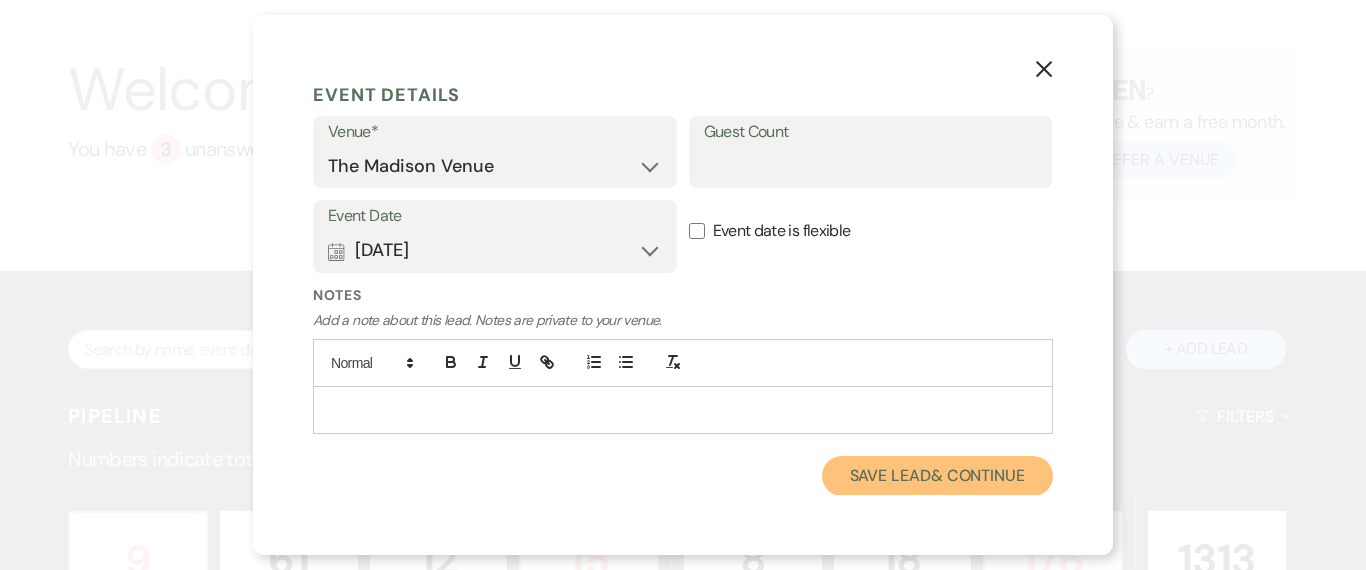 click on "Save Lead  & Continue" at bounding box center (937, 476) 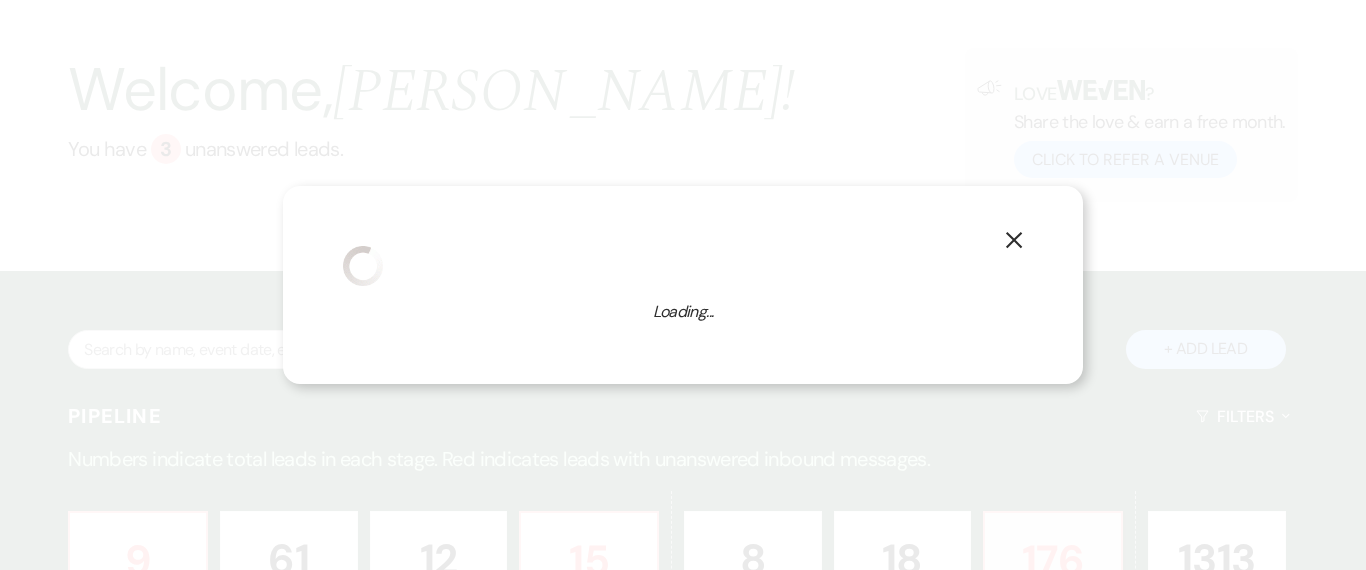 select on "7" 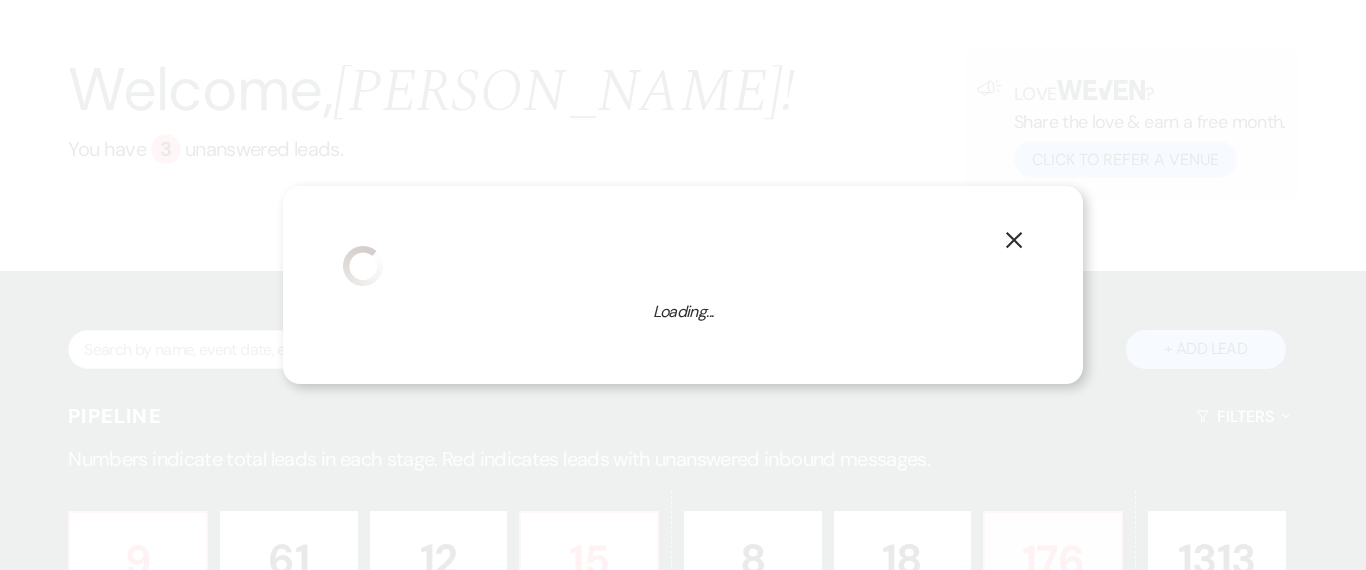 select on "775" 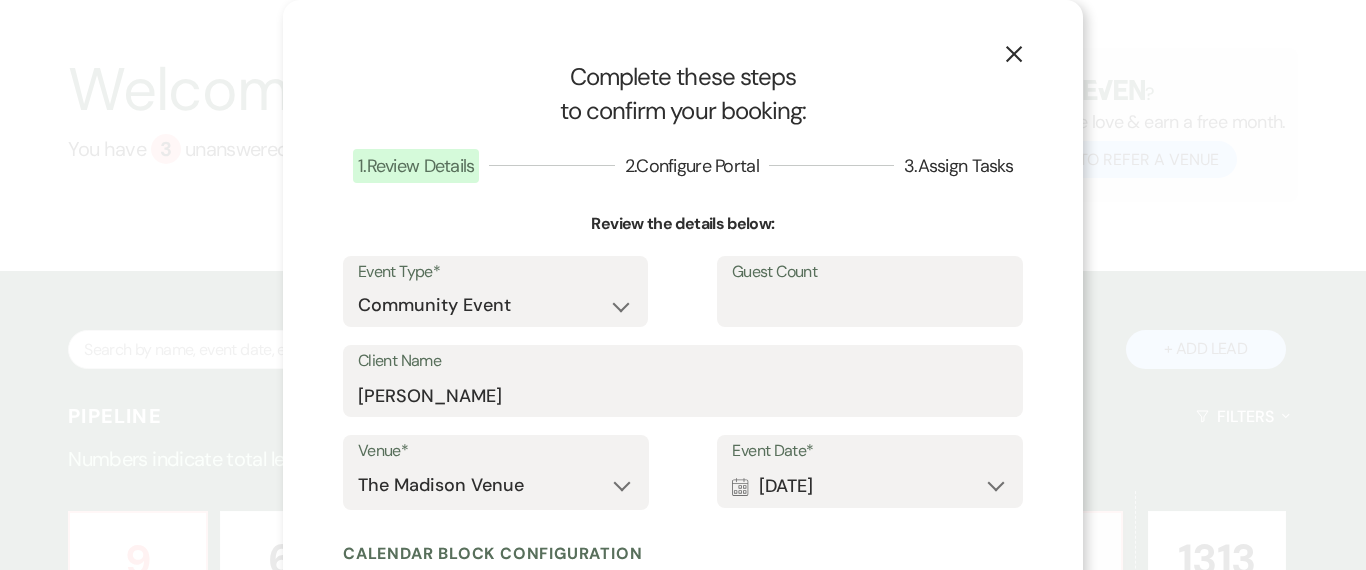 scroll, scrollTop: 313, scrollLeft: 0, axis: vertical 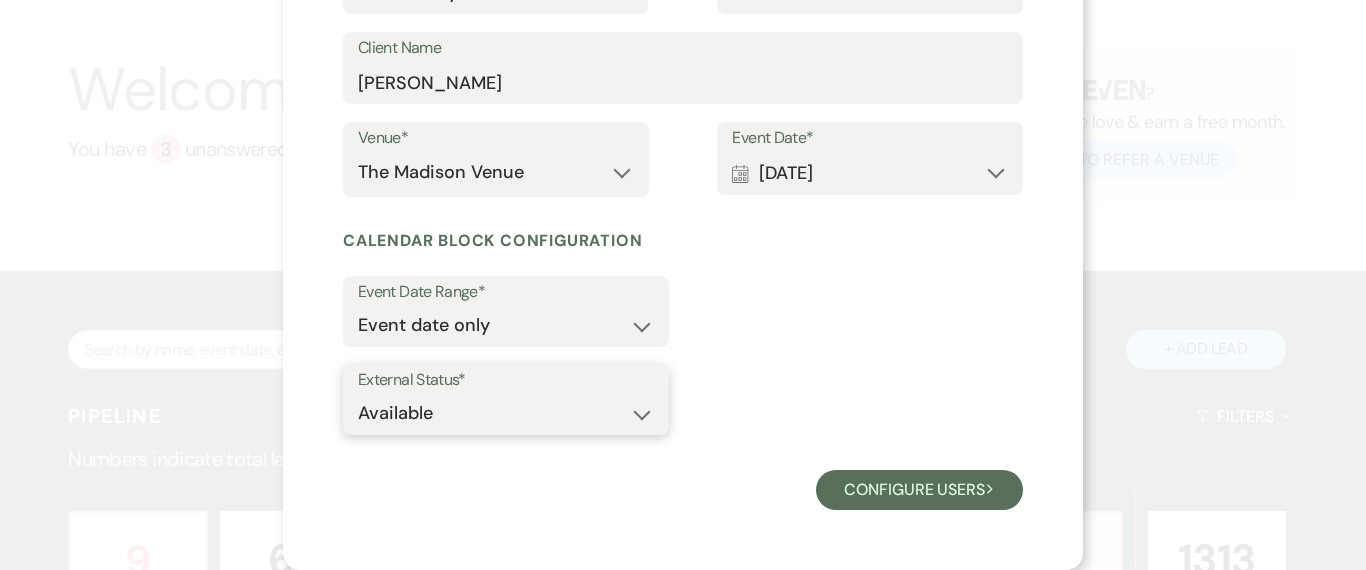 click on "Available Unavailable" at bounding box center (506, 413) 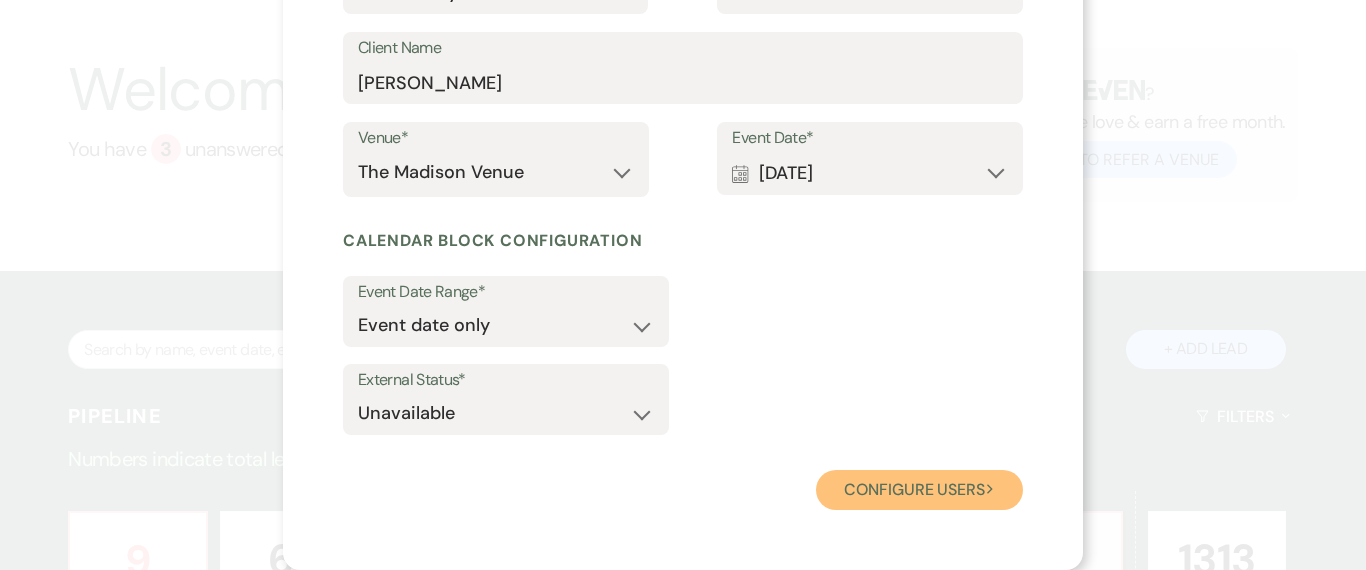 click on "Configure users  Next" at bounding box center (919, 490) 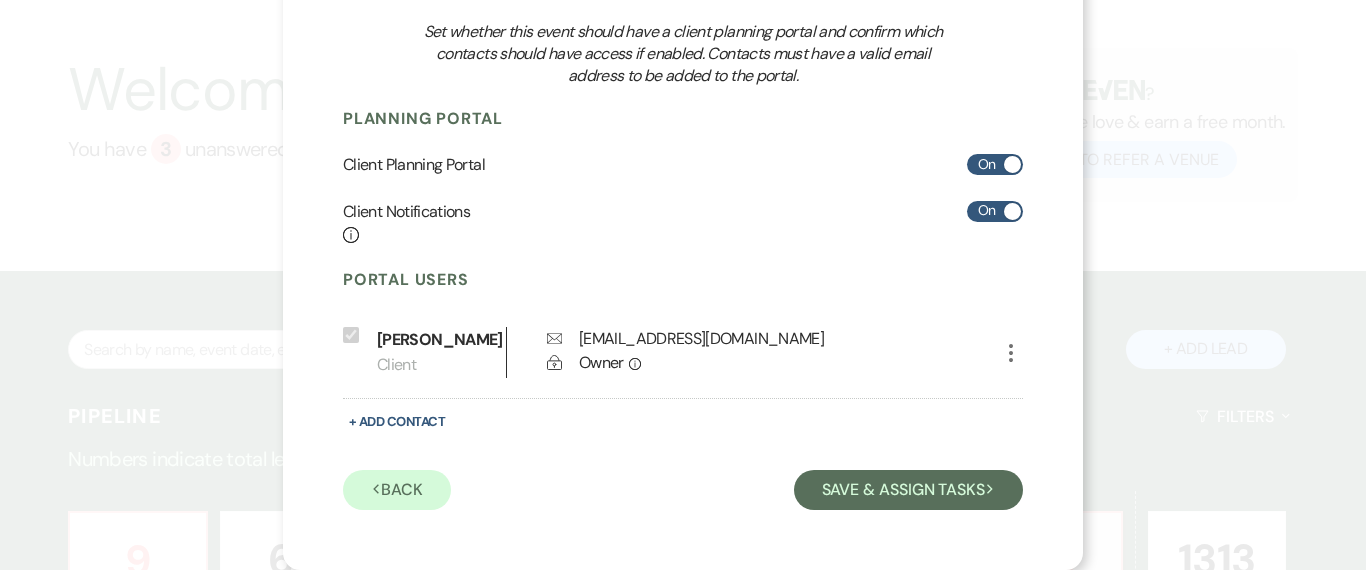 scroll, scrollTop: 235, scrollLeft: 0, axis: vertical 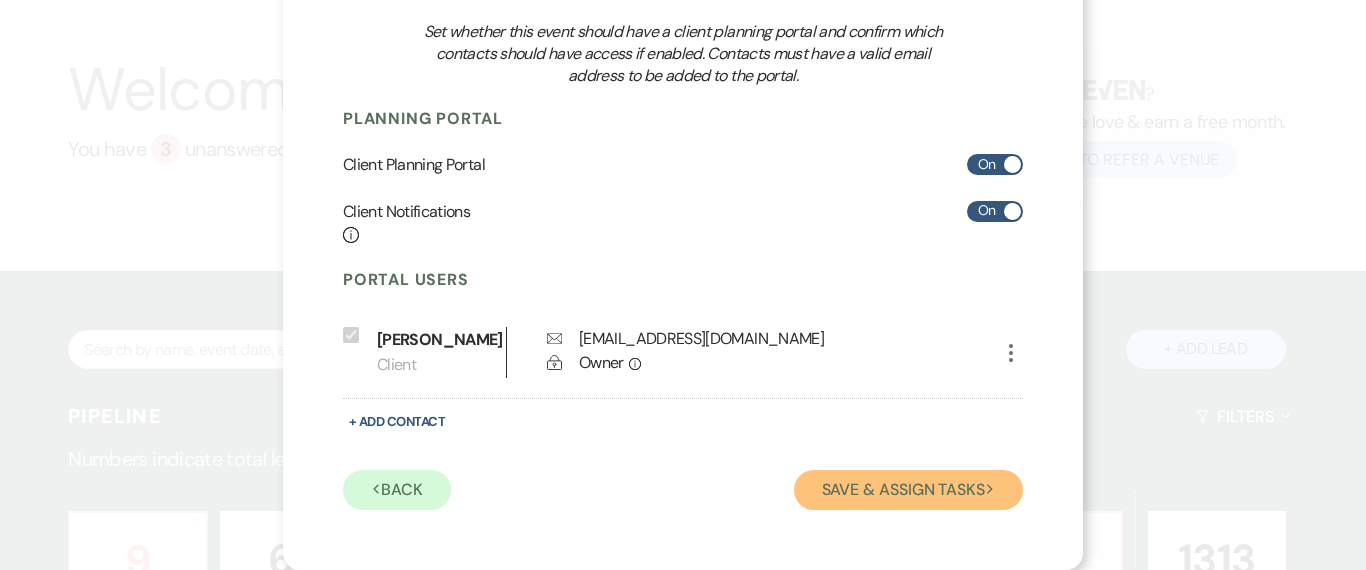 click on "Save & Assign Tasks  Next" at bounding box center (908, 490) 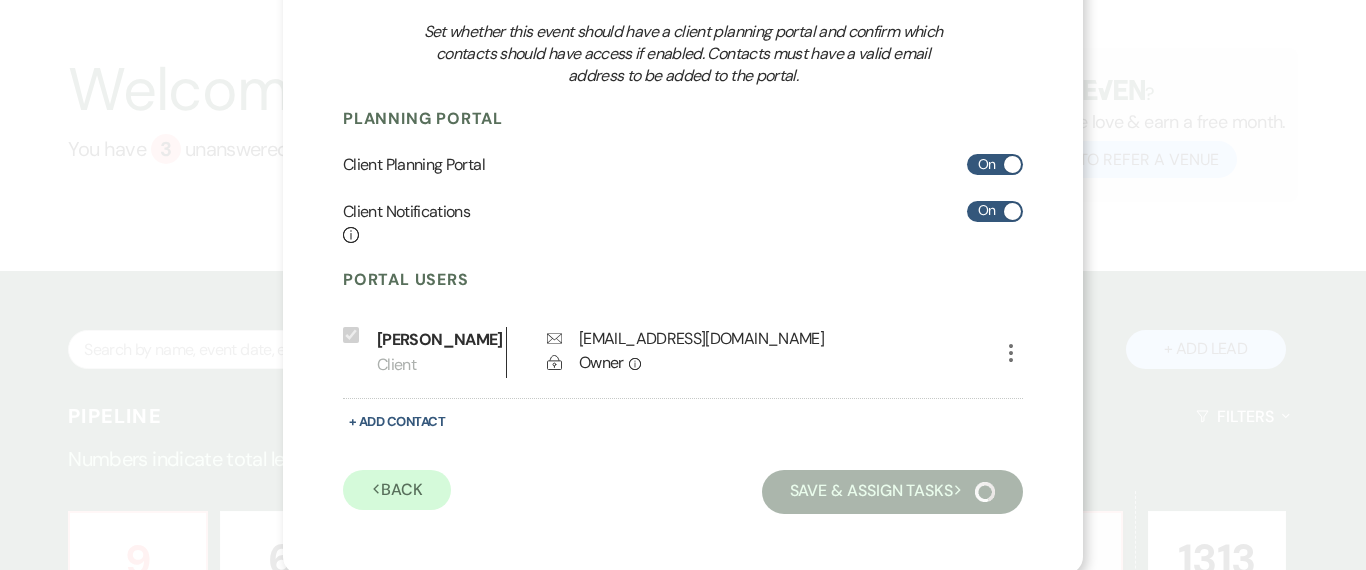 scroll, scrollTop: 216, scrollLeft: 0, axis: vertical 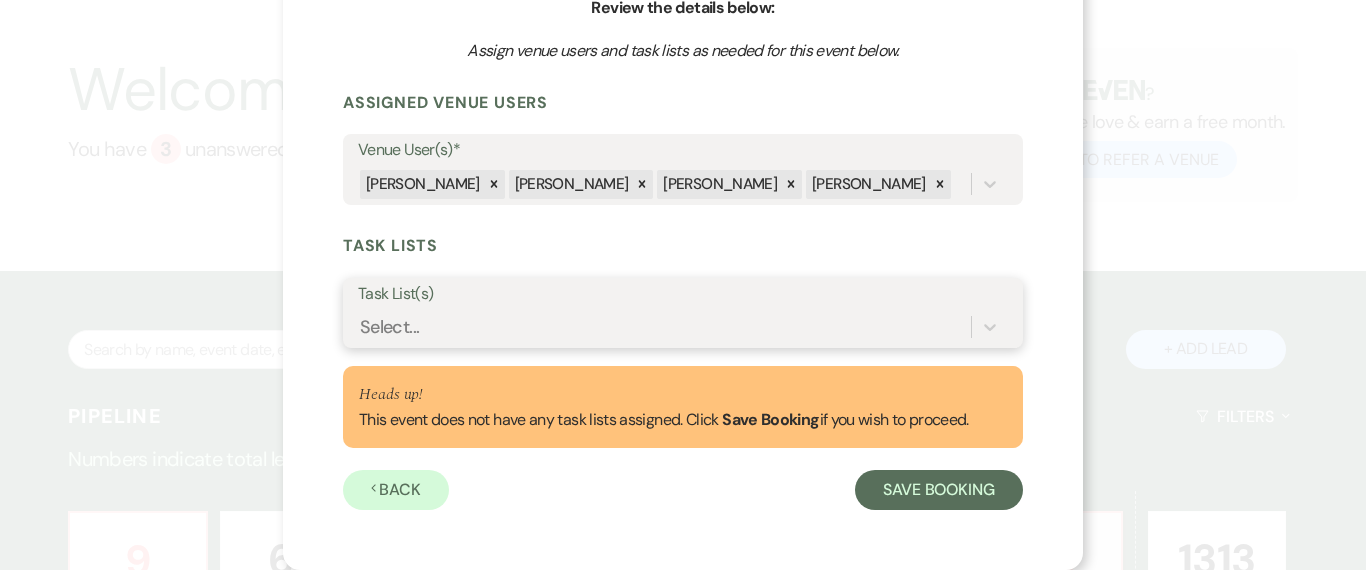 drag, startPoint x: 526, startPoint y: 310, endPoint x: 608, endPoint y: 196, distance: 140.42792 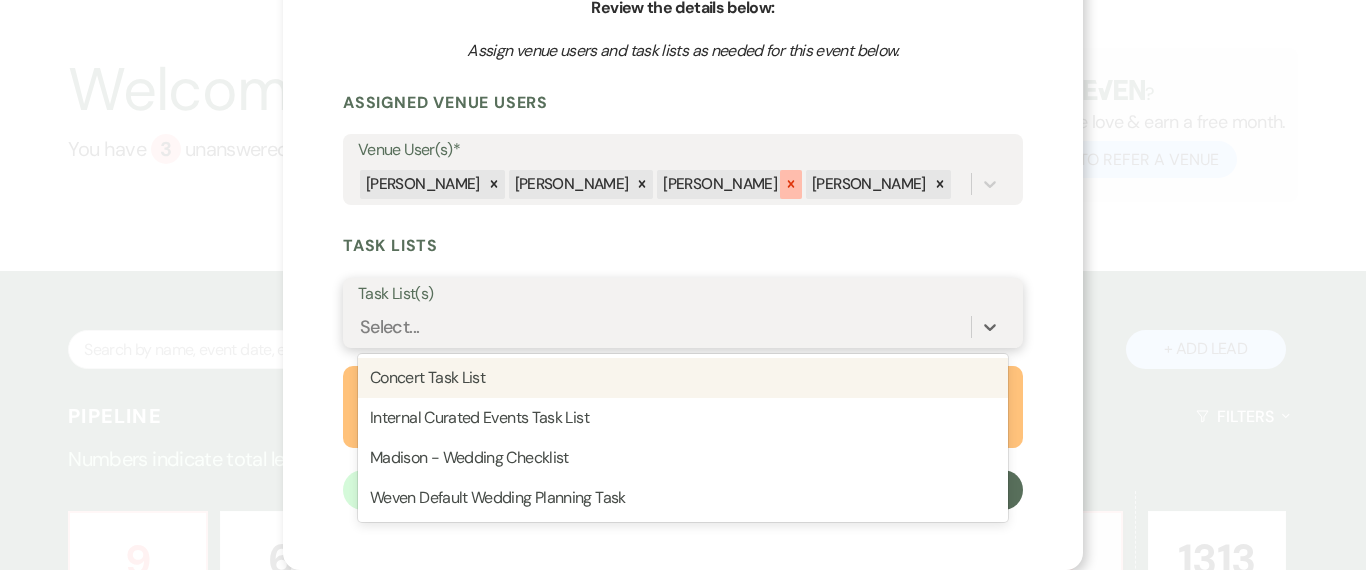 click 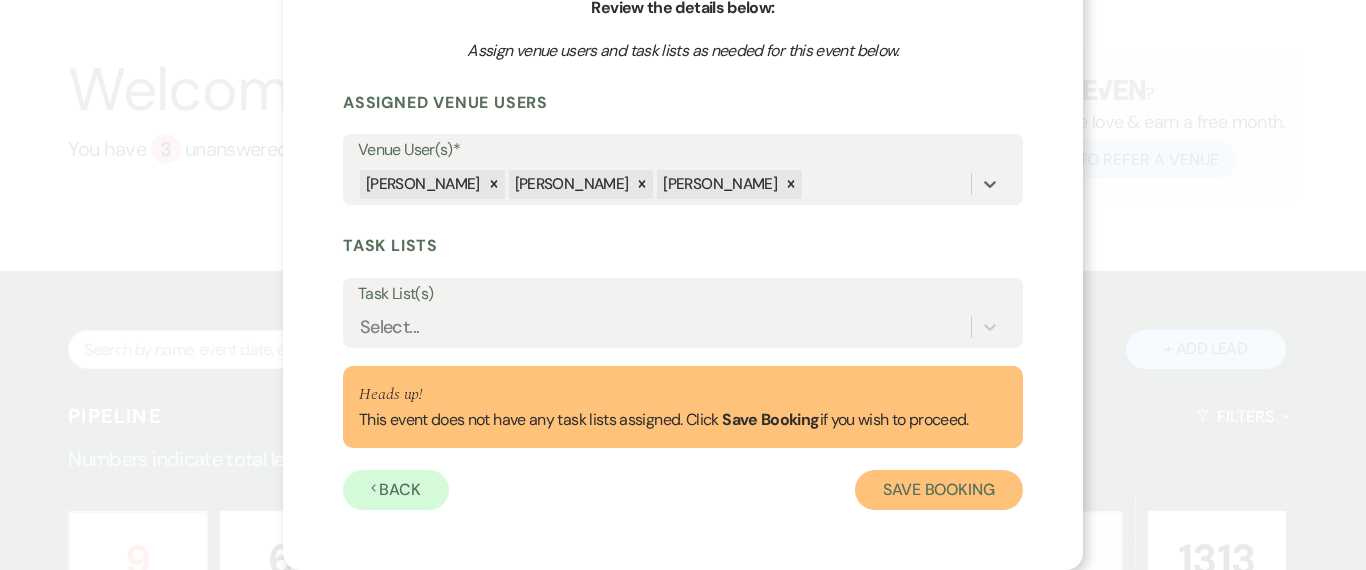 click on "Save Booking" at bounding box center (939, 490) 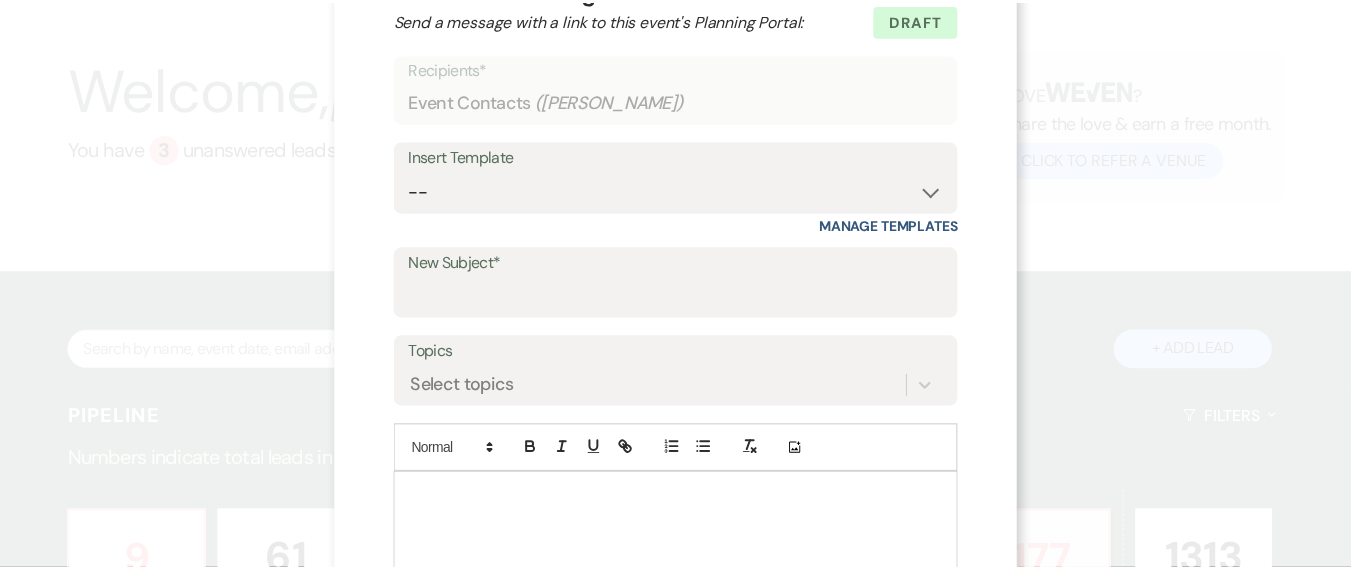 scroll, scrollTop: 0, scrollLeft: 0, axis: both 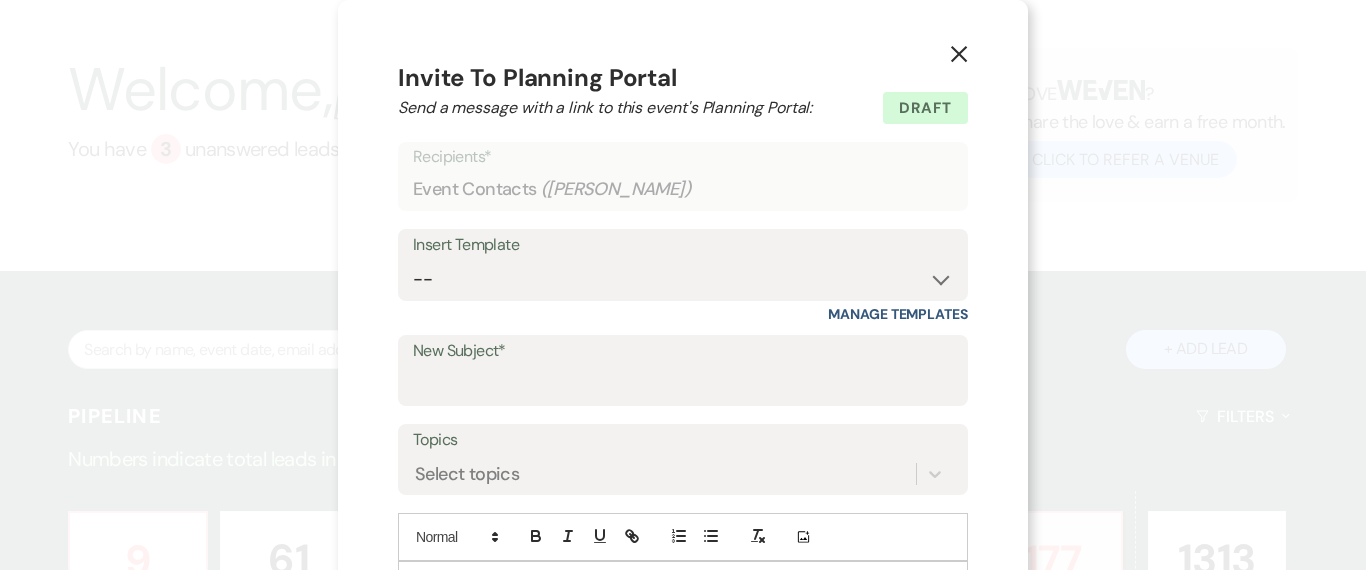 click on "X" 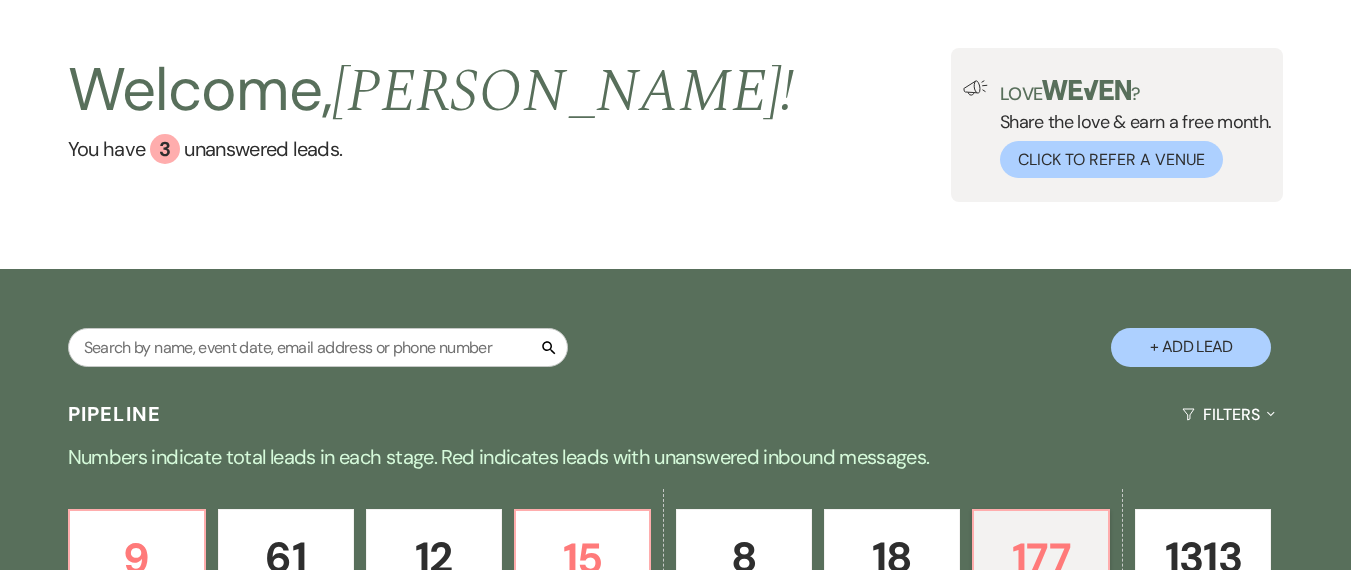 drag, startPoint x: 208, startPoint y: 265, endPoint x: 398, endPoint y: 372, distance: 218.05733 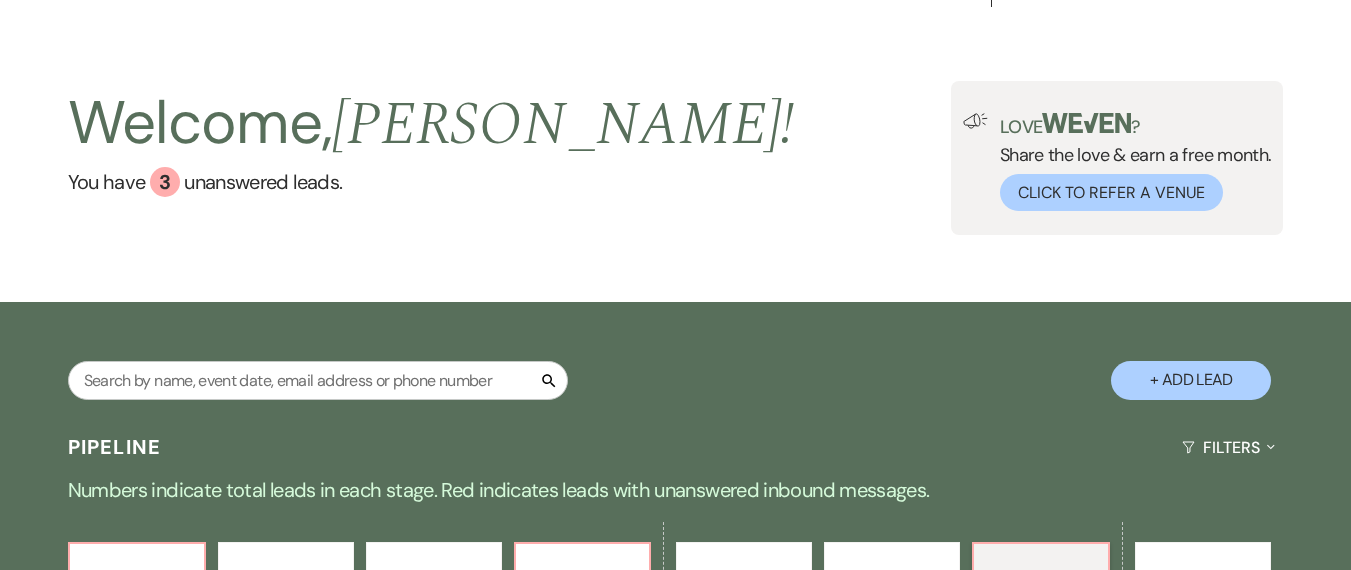 scroll, scrollTop: 0, scrollLeft: 0, axis: both 